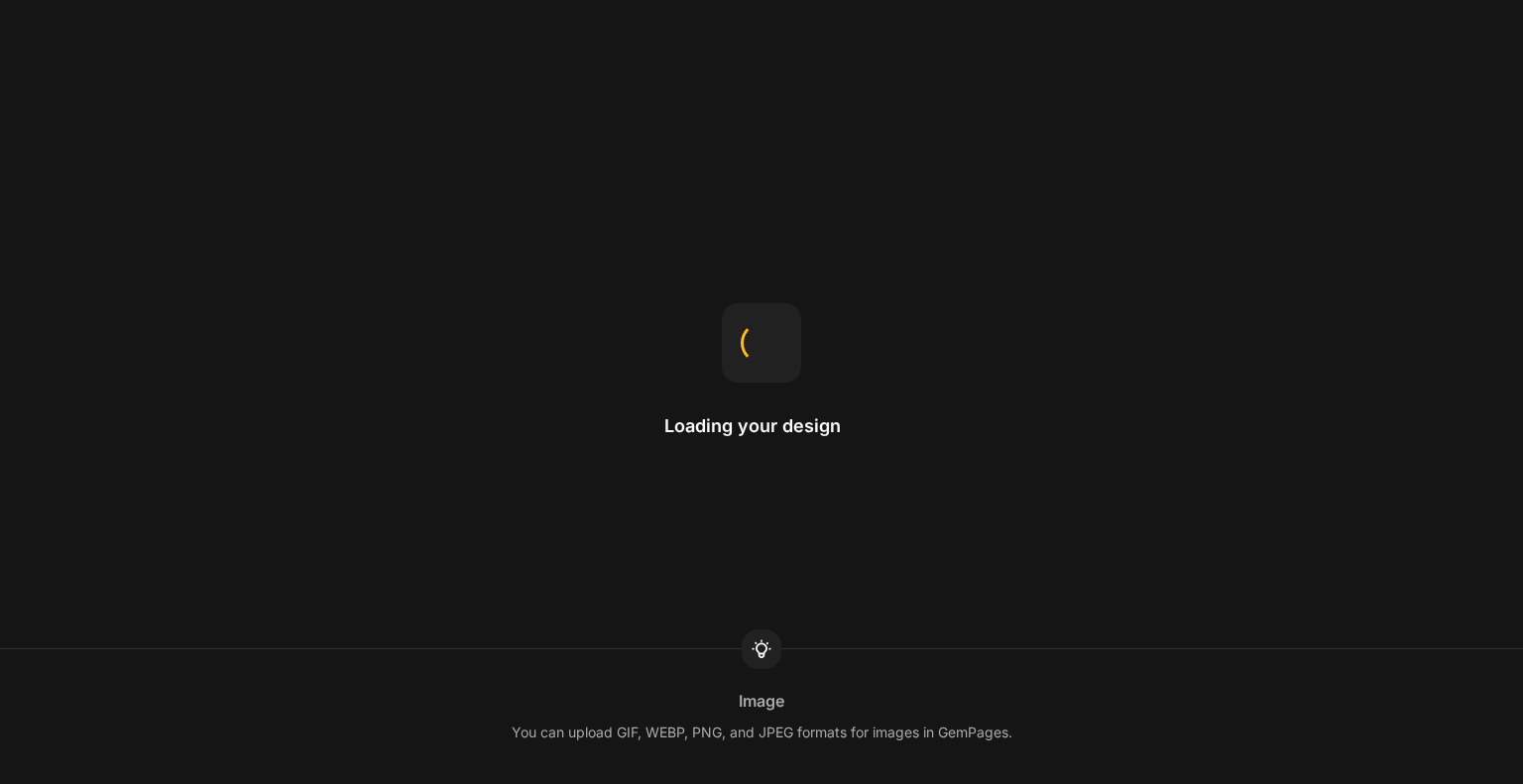 scroll, scrollTop: 0, scrollLeft: 0, axis: both 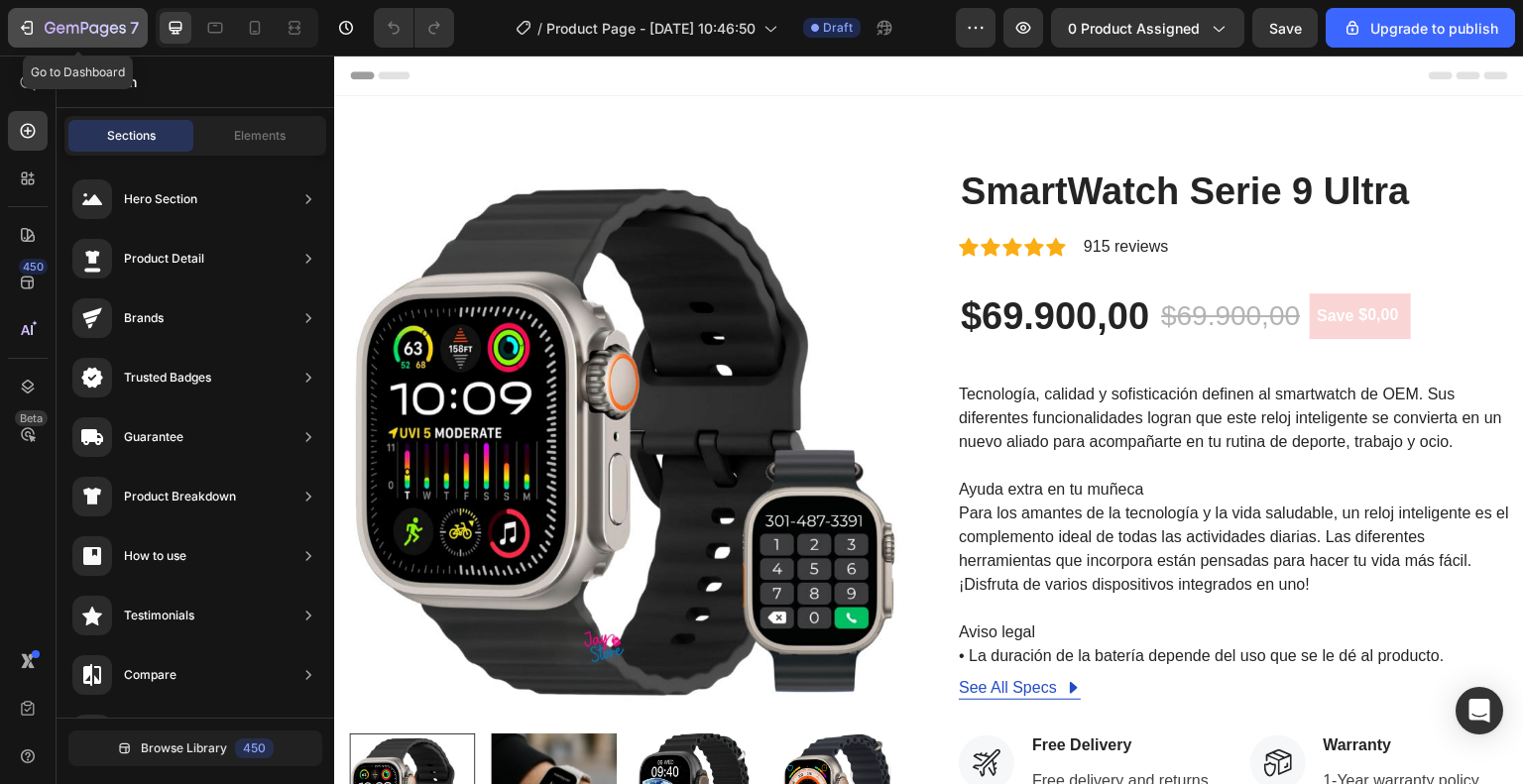 click 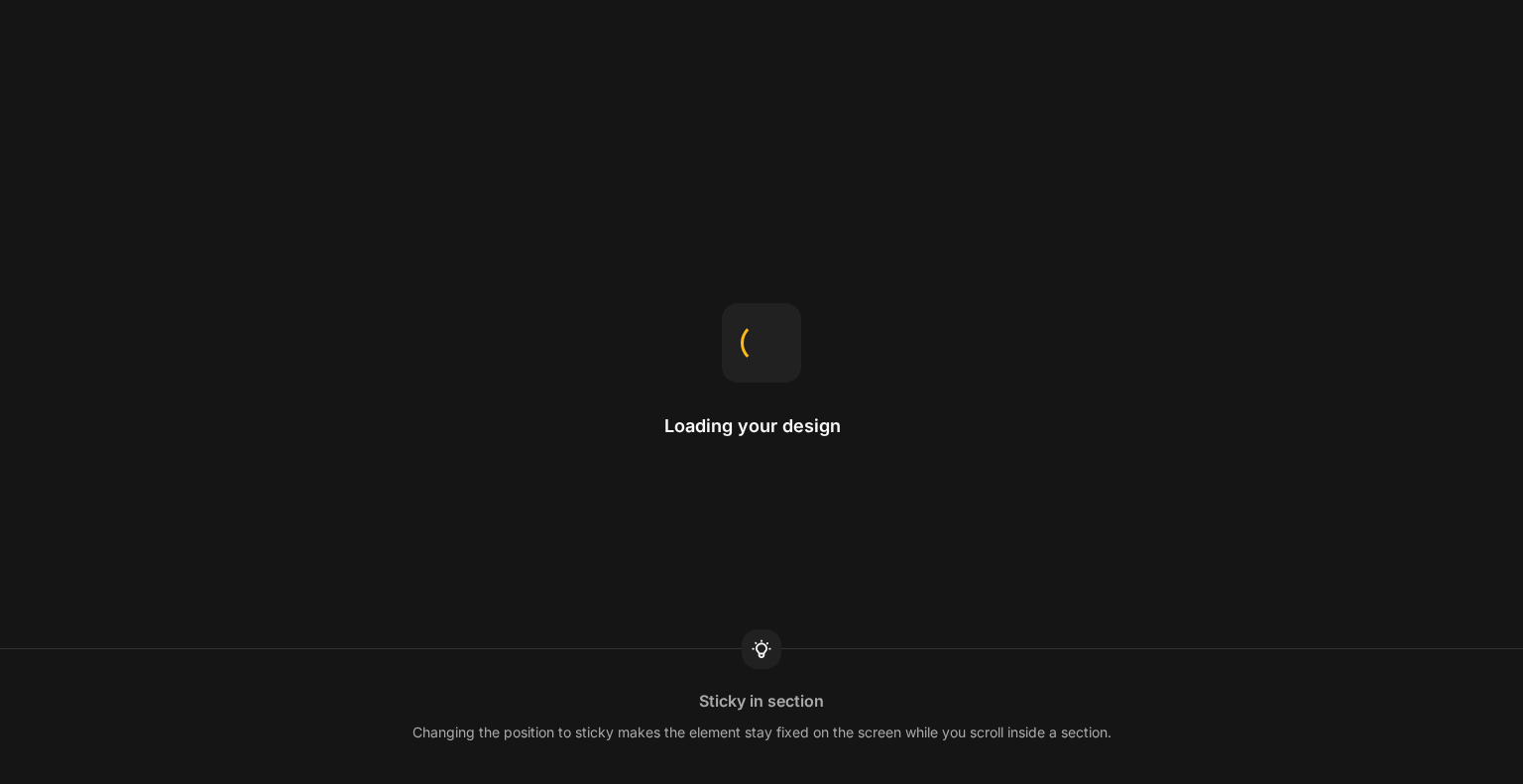 scroll, scrollTop: 0, scrollLeft: 0, axis: both 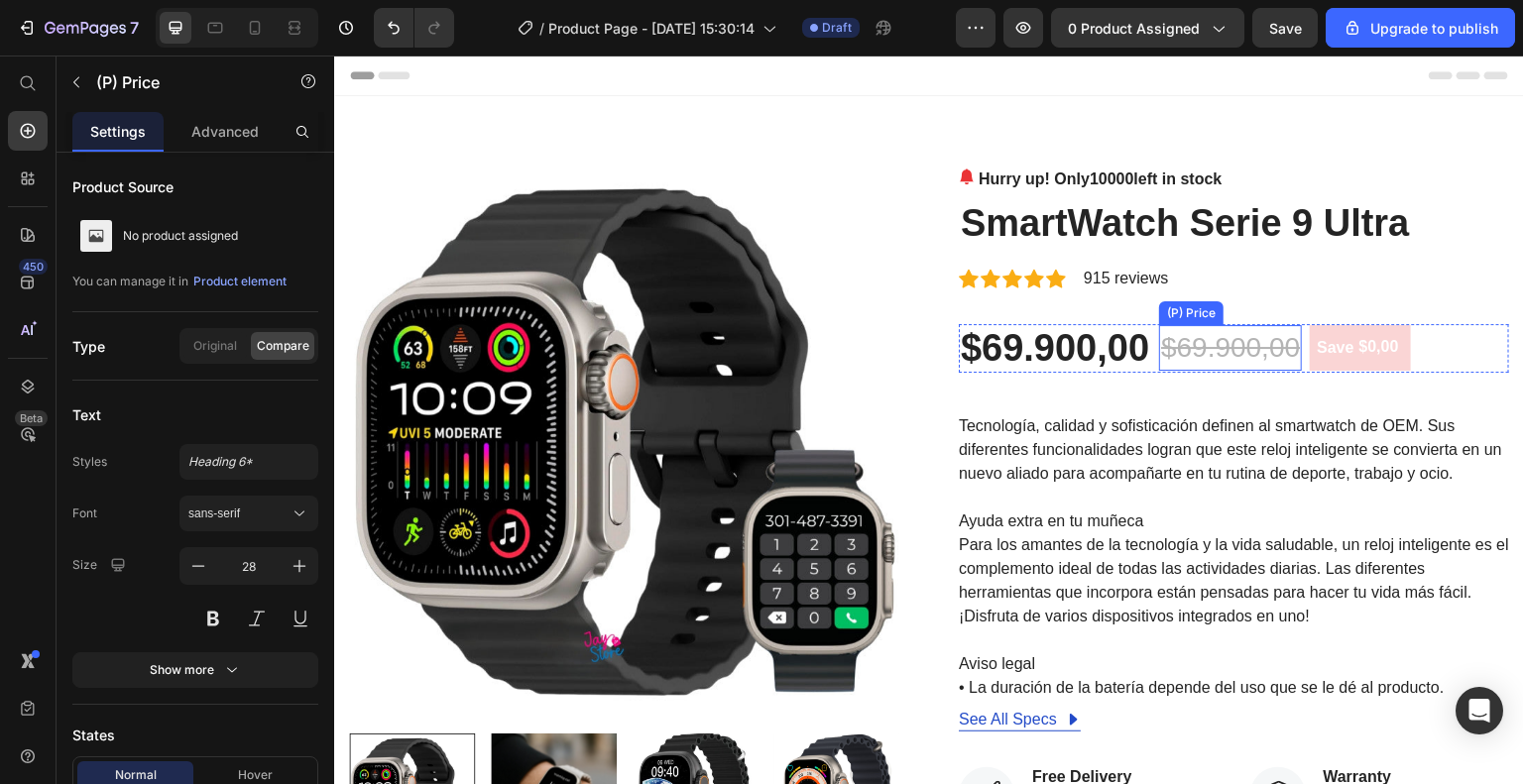 click on "$69.900,00" at bounding box center [1230, 348] 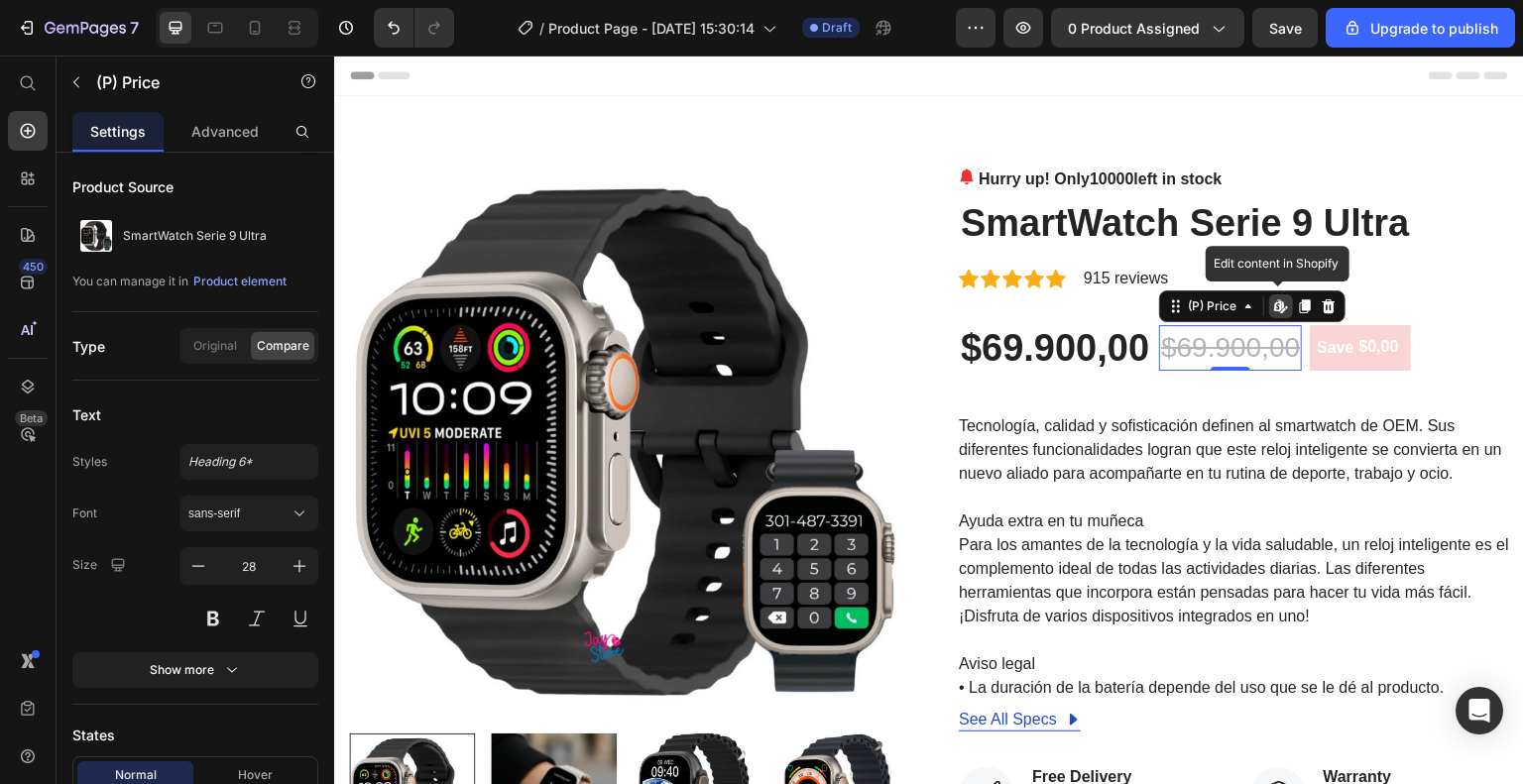 click 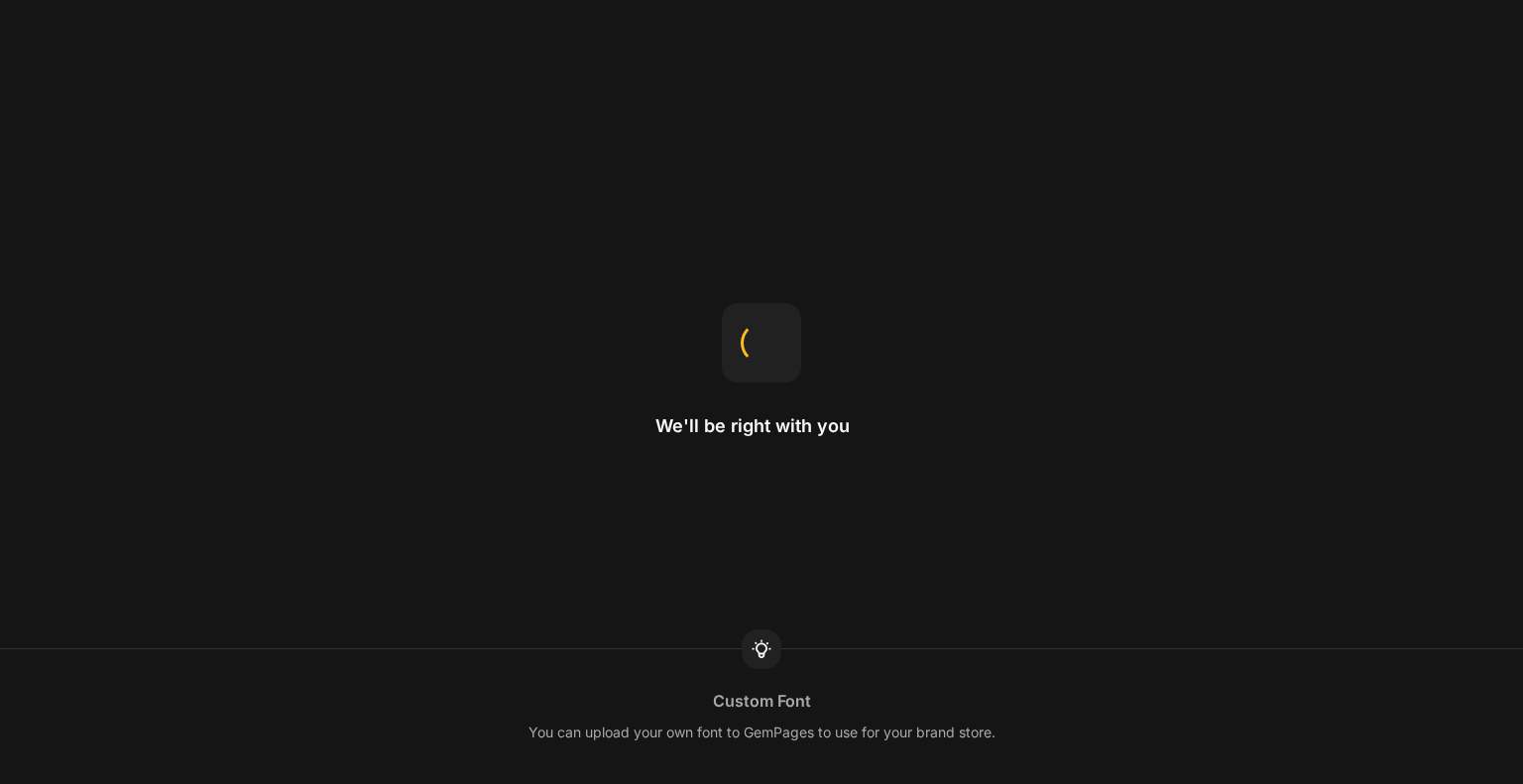scroll, scrollTop: 0, scrollLeft: 0, axis: both 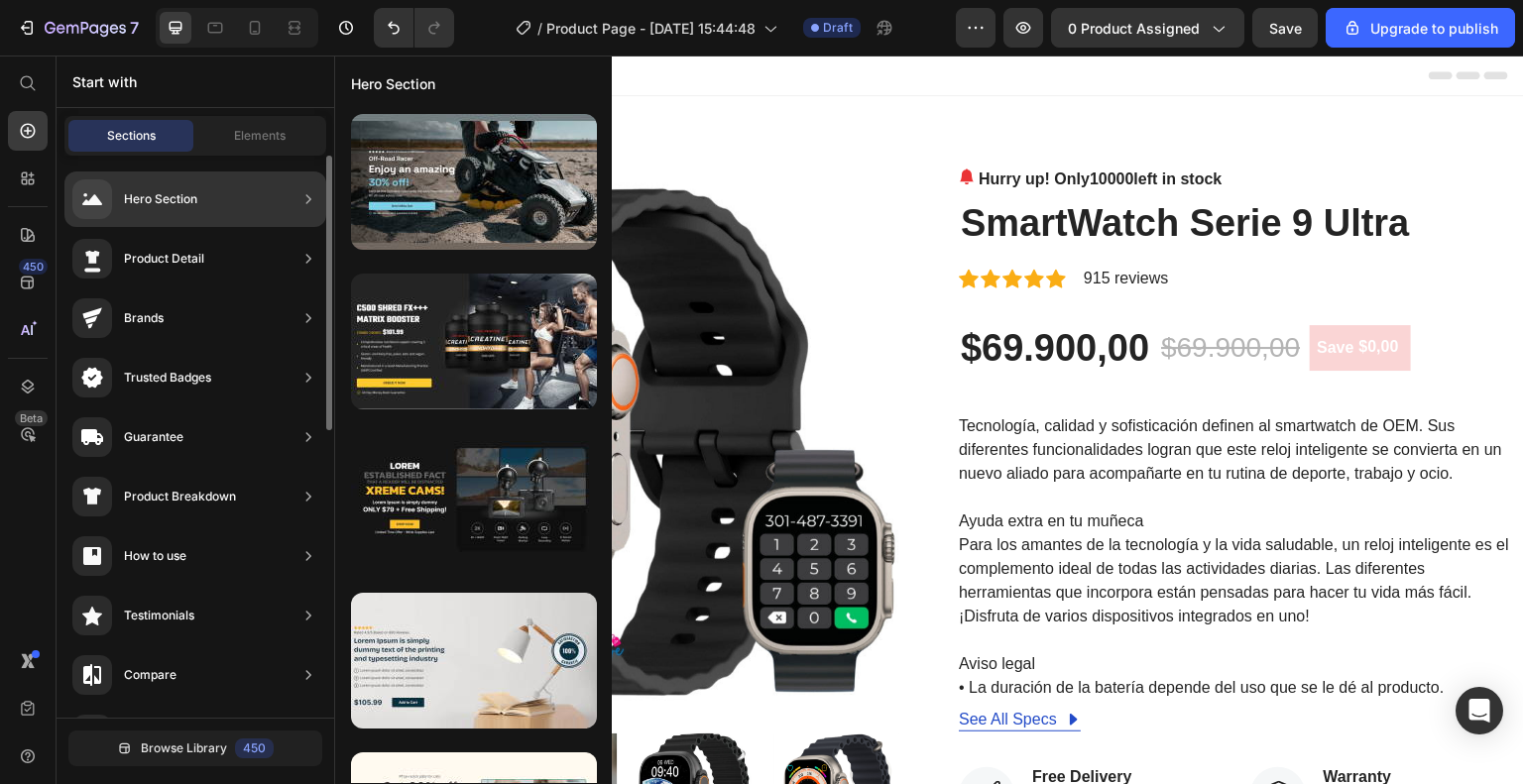 click on "Hero Section" at bounding box center (161, 199) 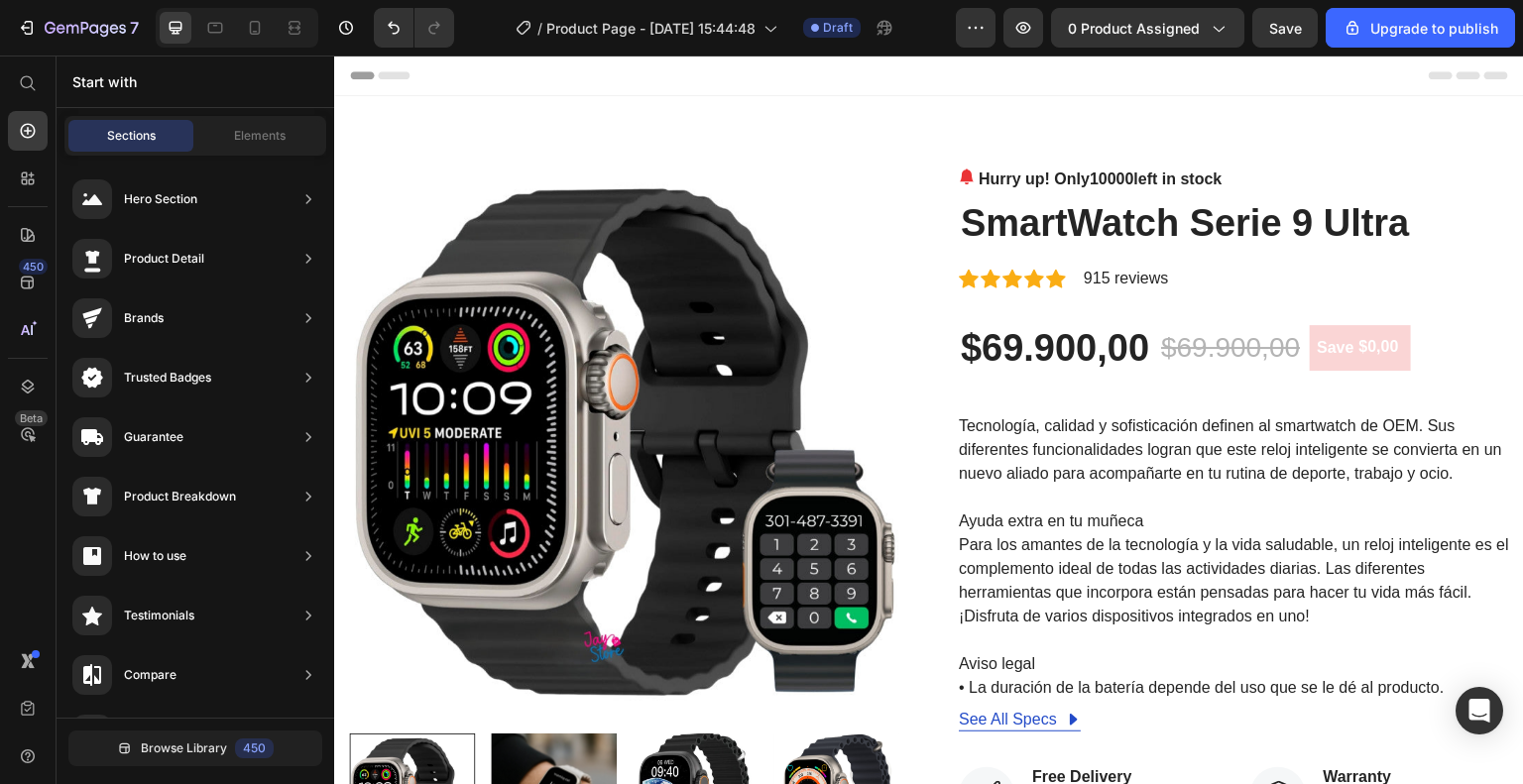 click on "Header" at bounding box center [391, 75] 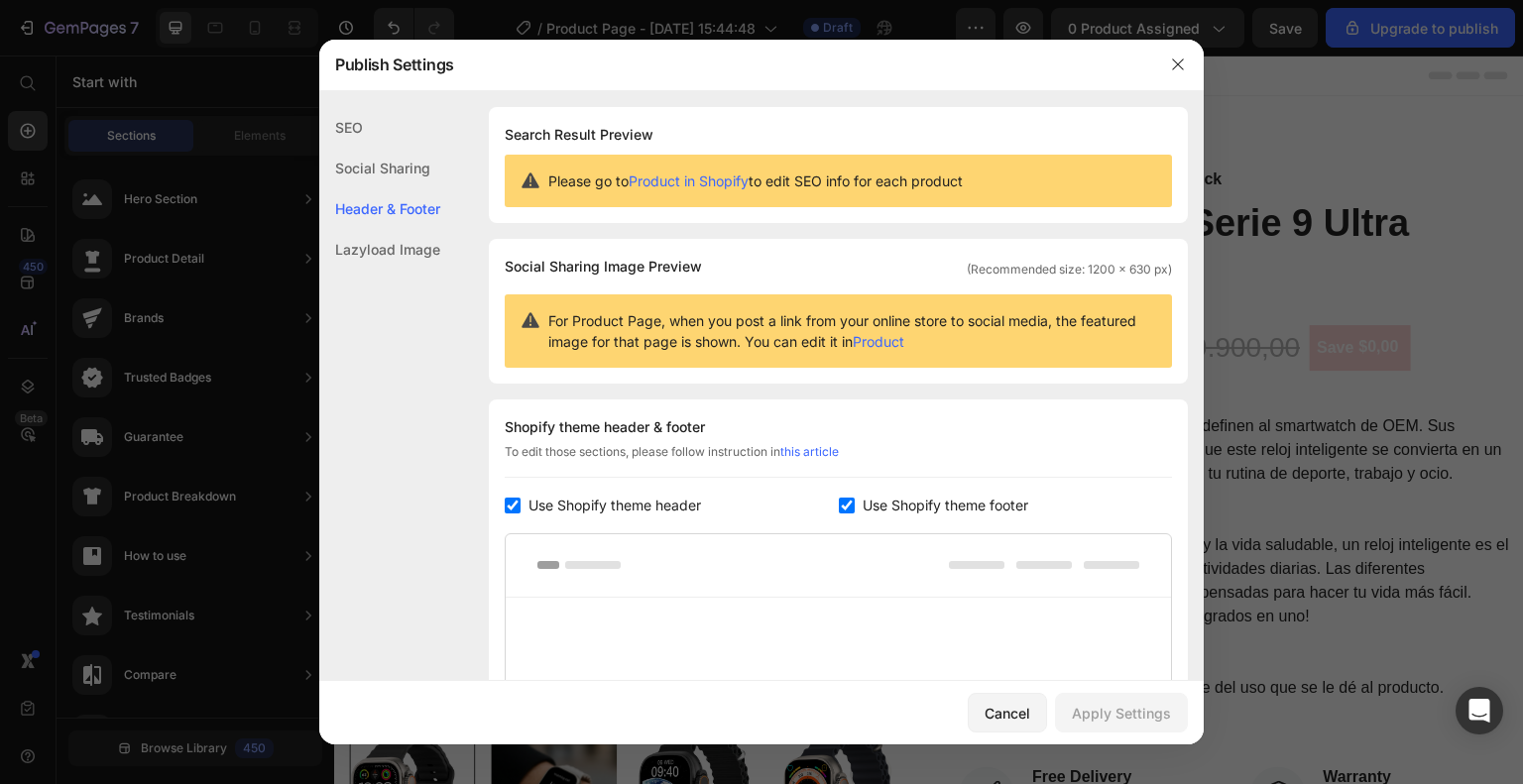 scroll, scrollTop: 288, scrollLeft: 0, axis: vertical 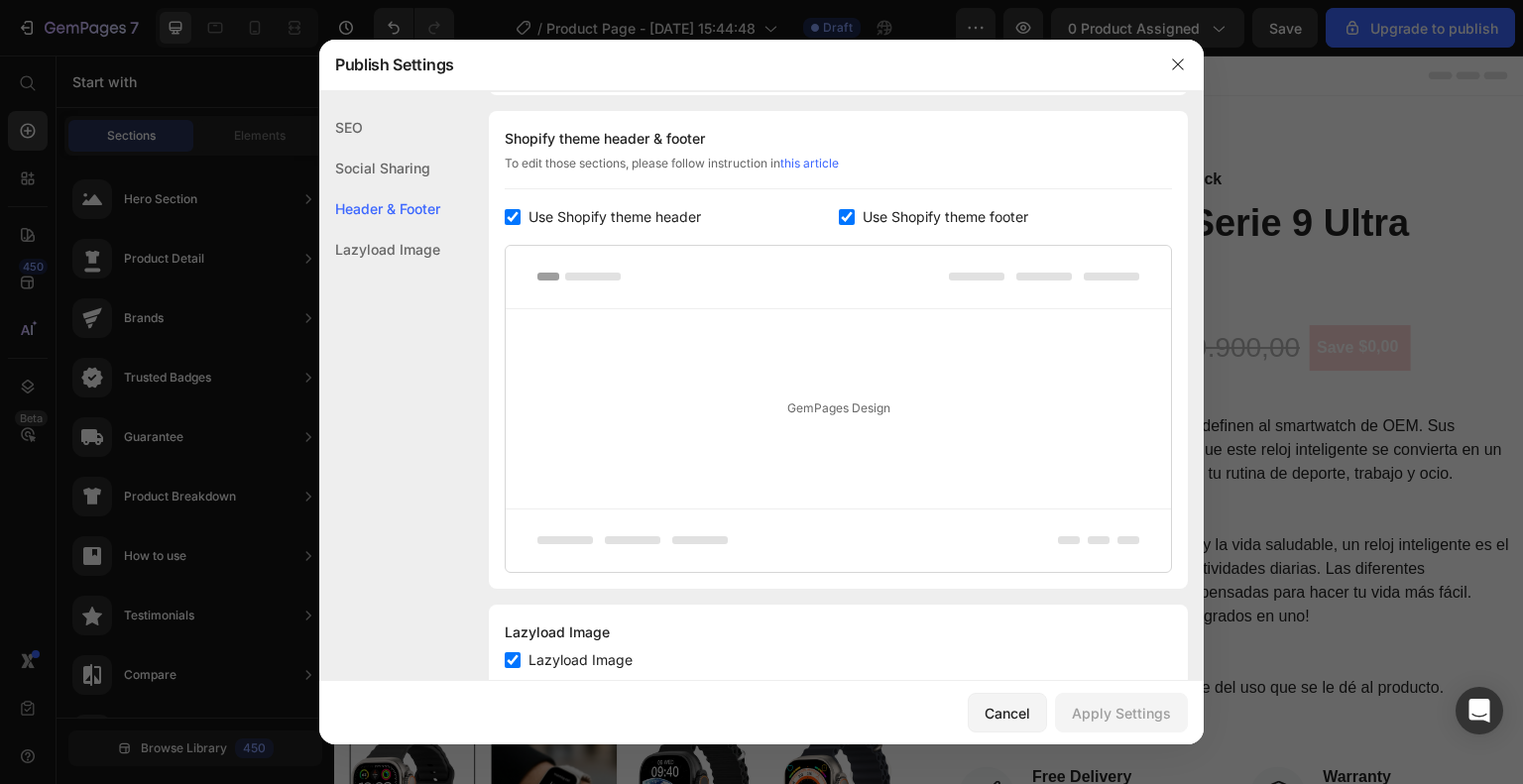 click at bounding box center [513, 217] 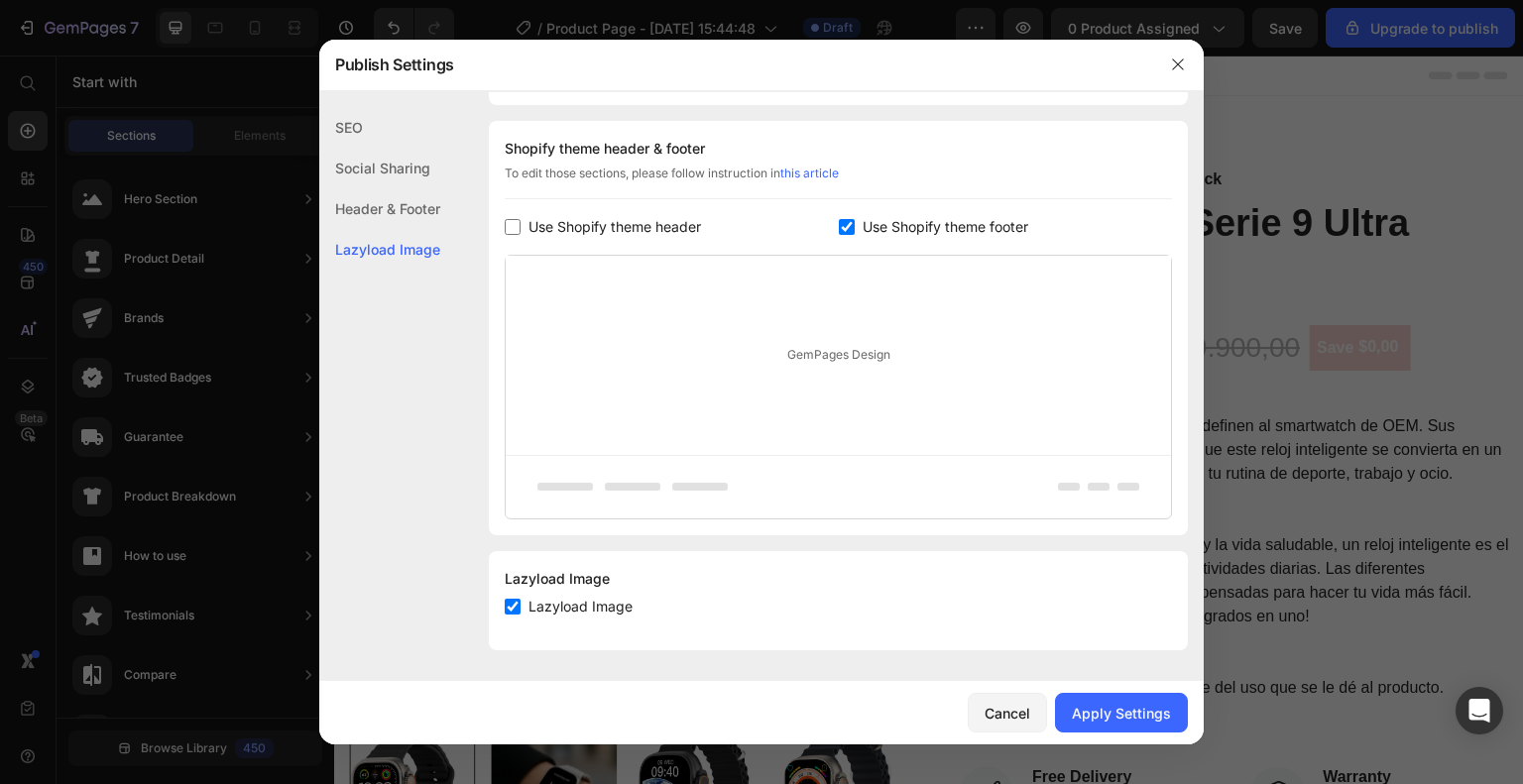 scroll, scrollTop: 278, scrollLeft: 0, axis: vertical 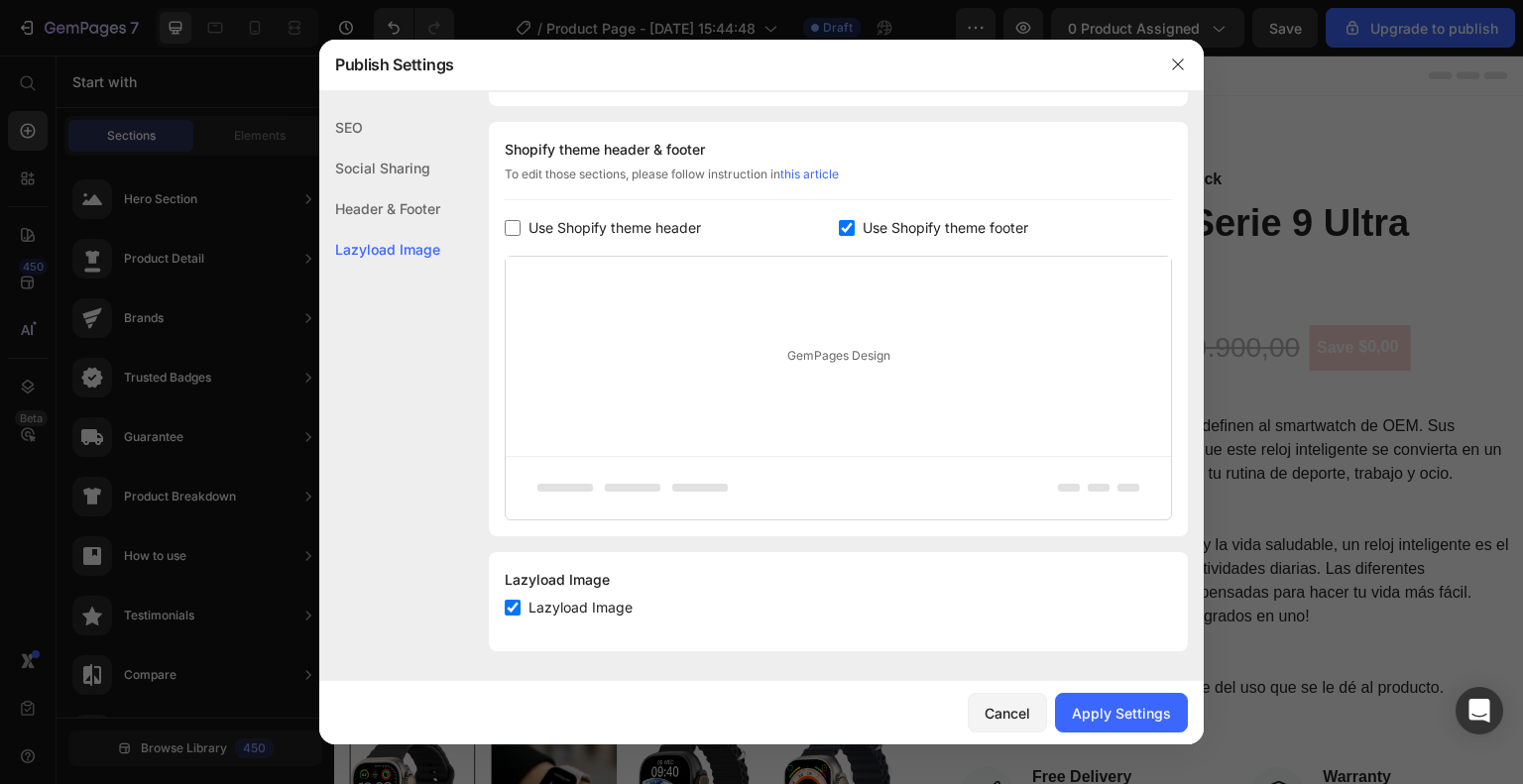 click on "Use Shopify theme header" at bounding box center (671, 228) 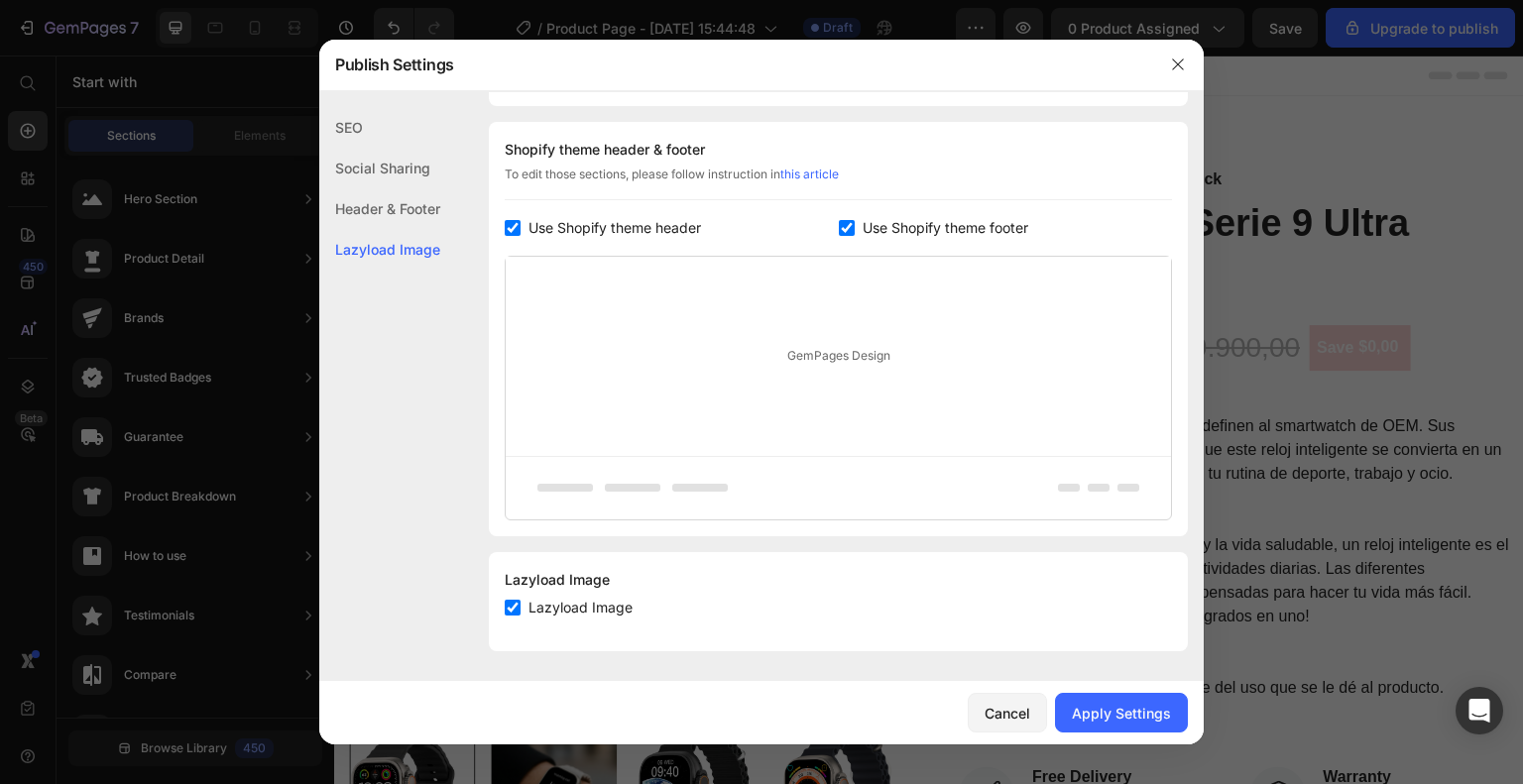 checkbox on "true" 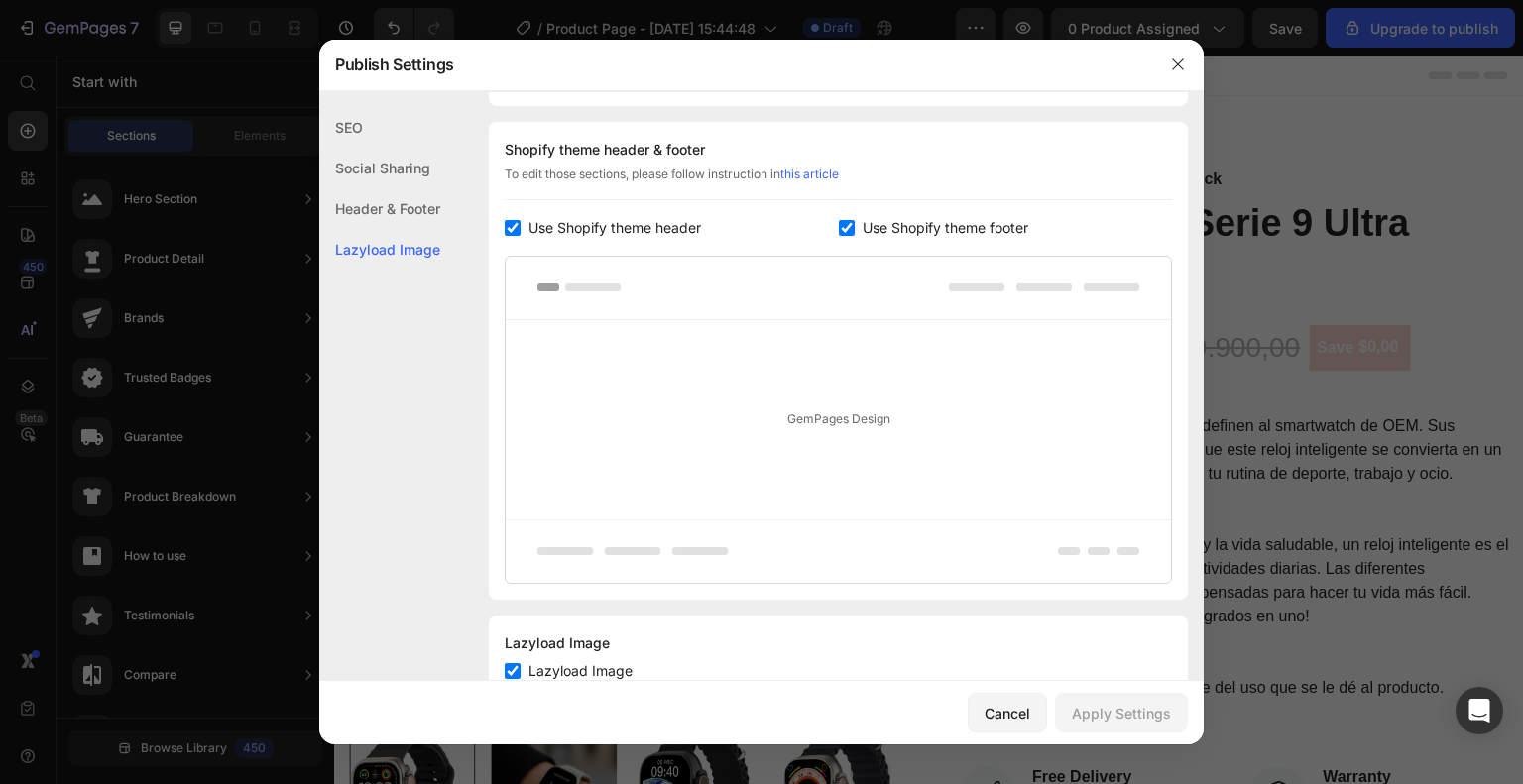 click at bounding box center (847, 228) 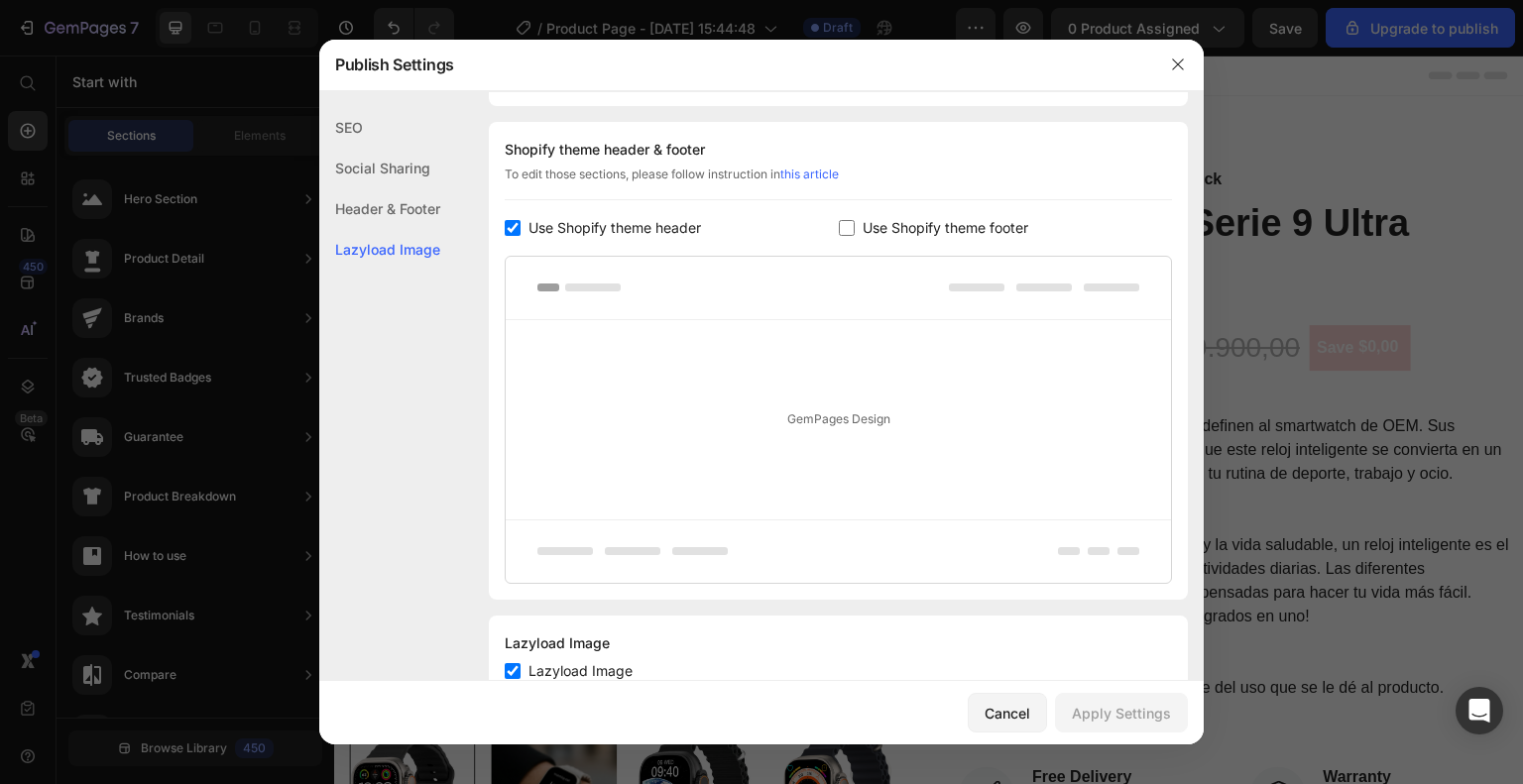 checkbox on "false" 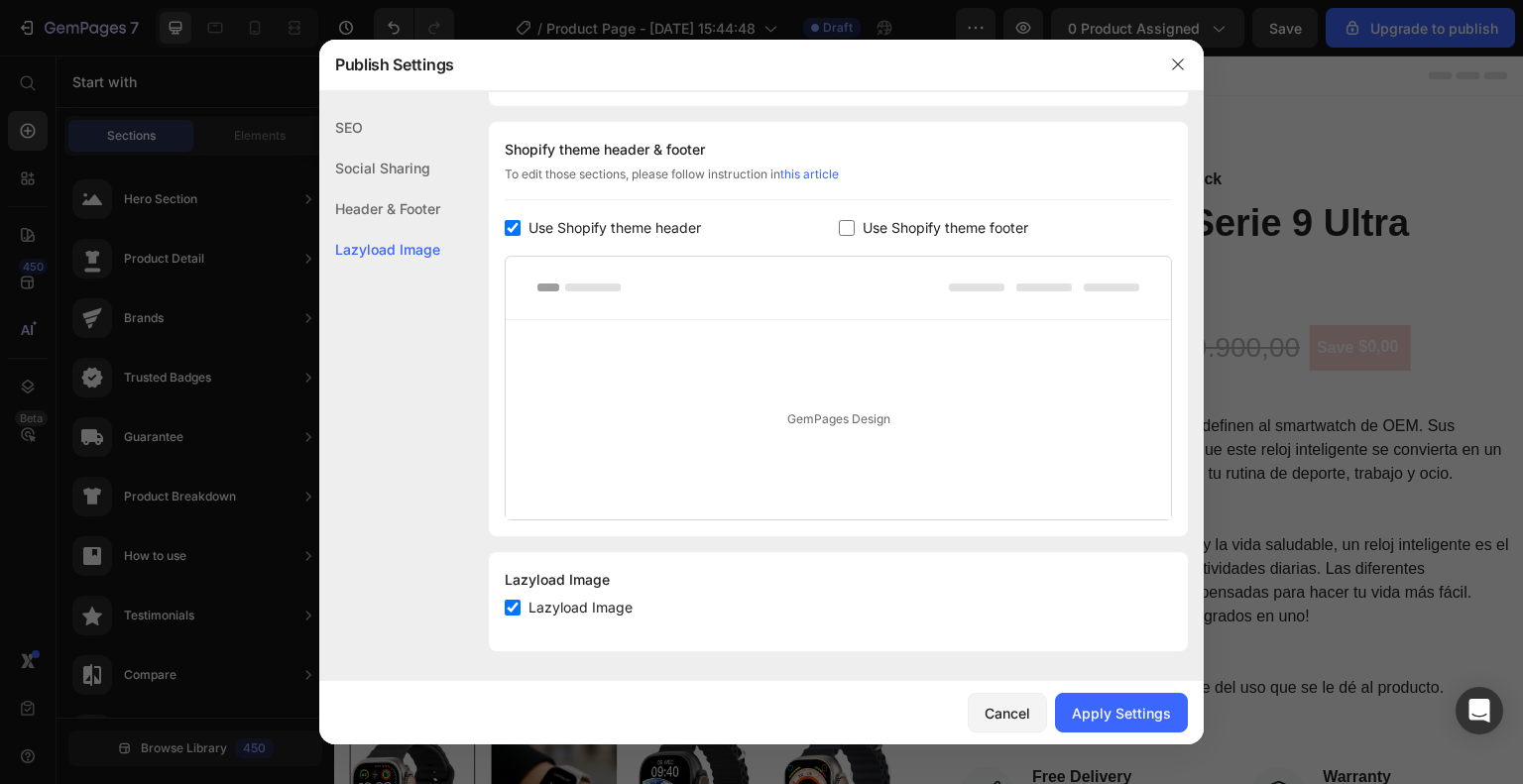 click on "Use Shopify theme header" at bounding box center (671, 228) 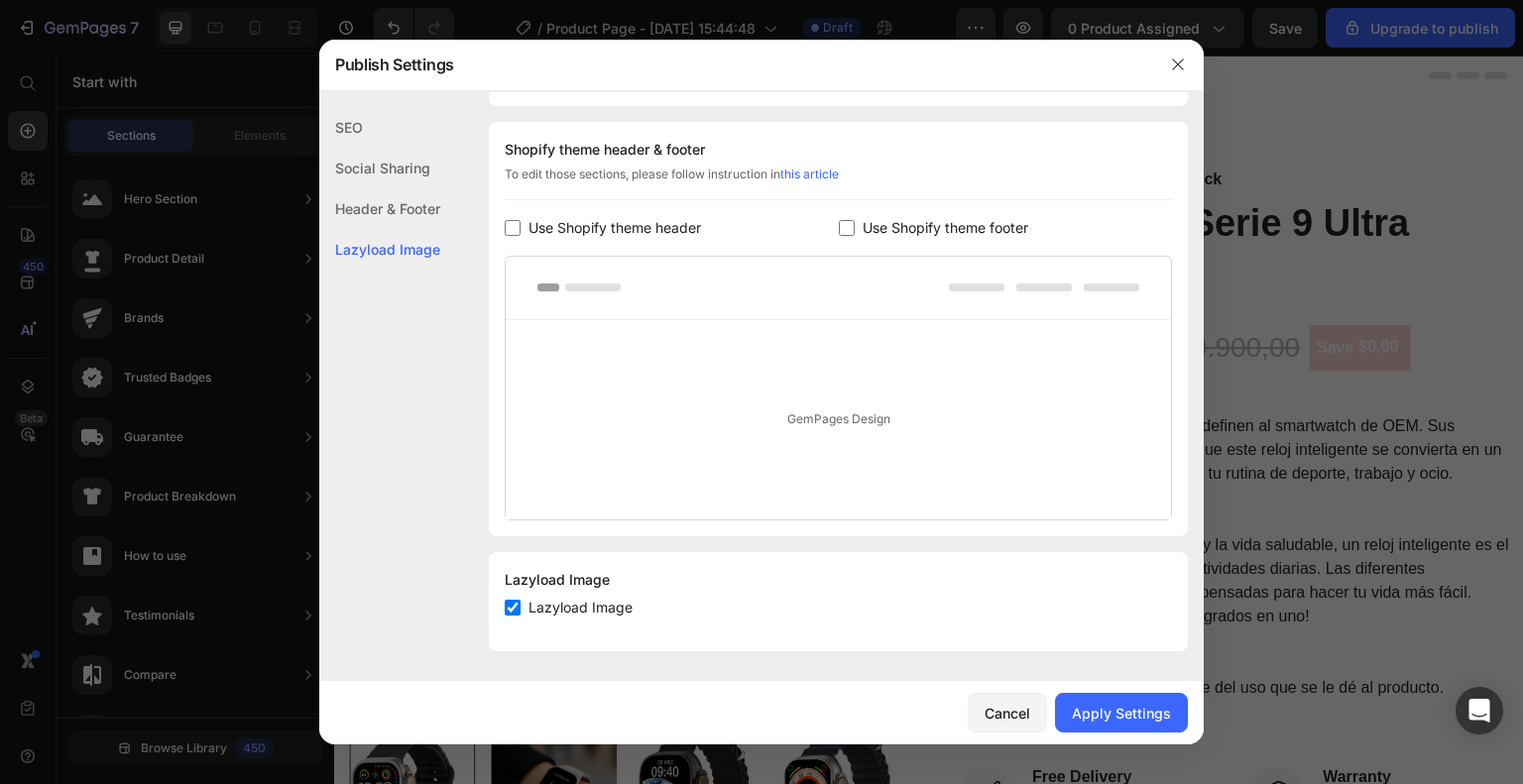 checkbox on "false" 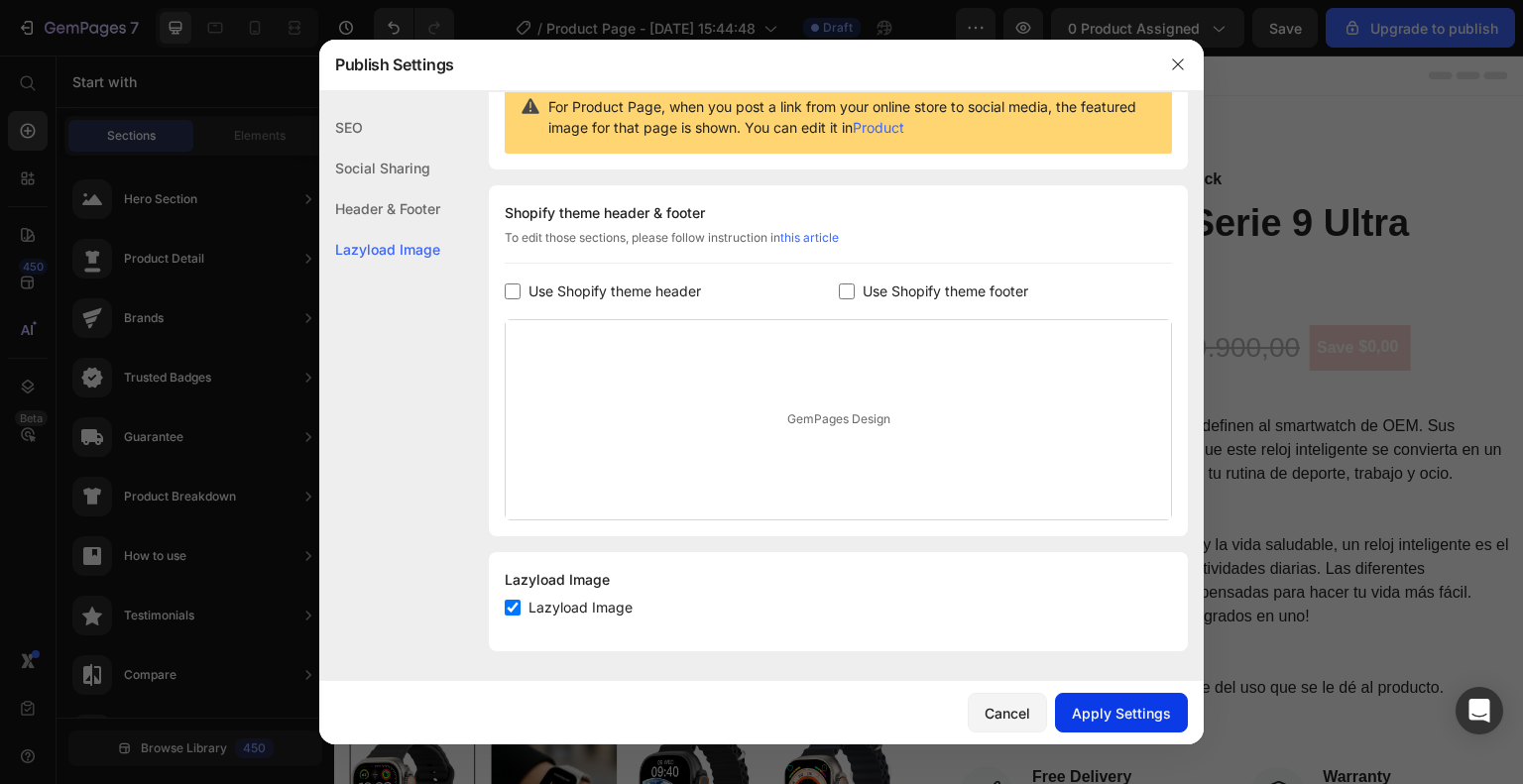 click on "Apply Settings" at bounding box center (1121, 713) 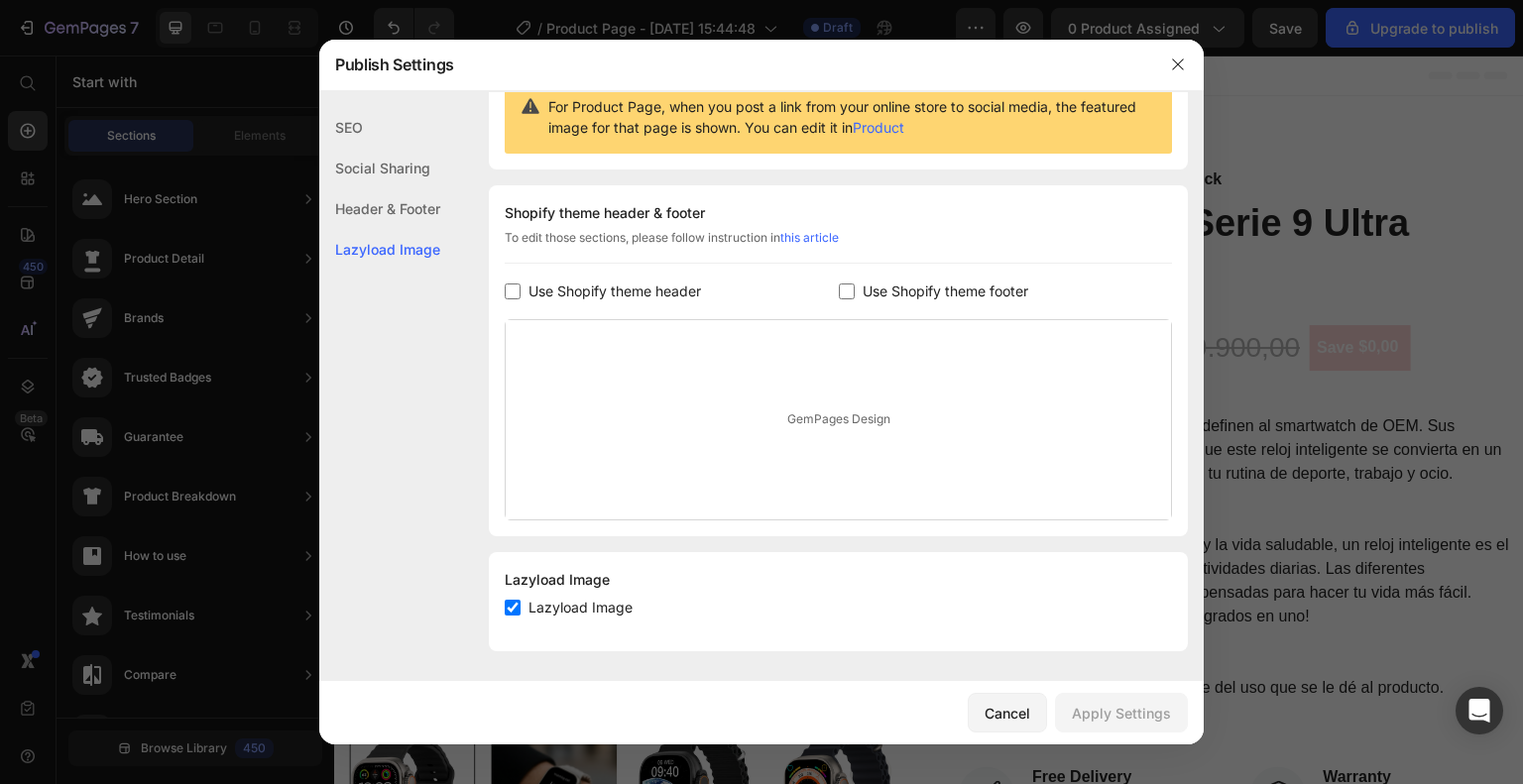 click on "Lazyload Image" at bounding box center [580, 608] 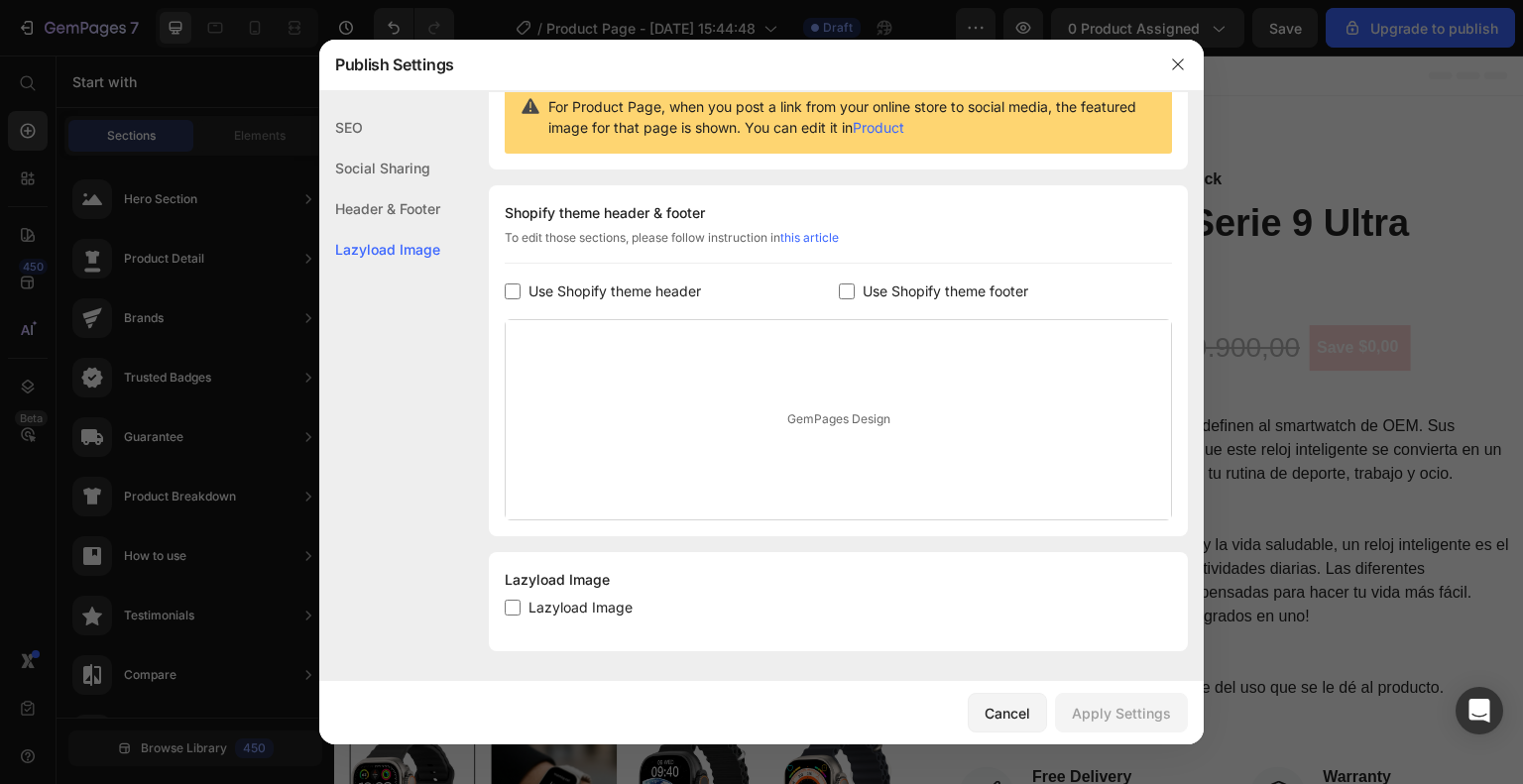 checkbox on "false" 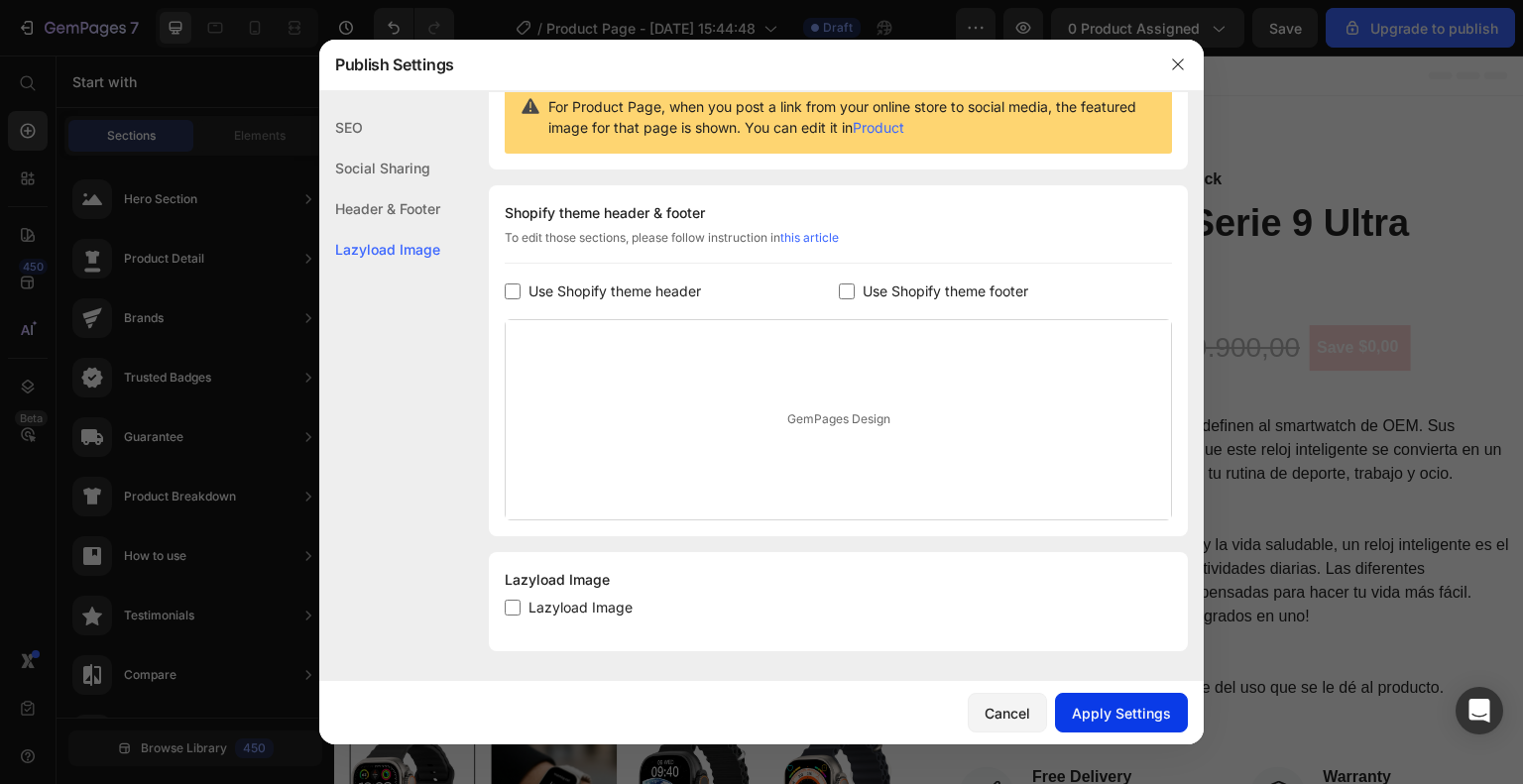 click on "Apply Settings" 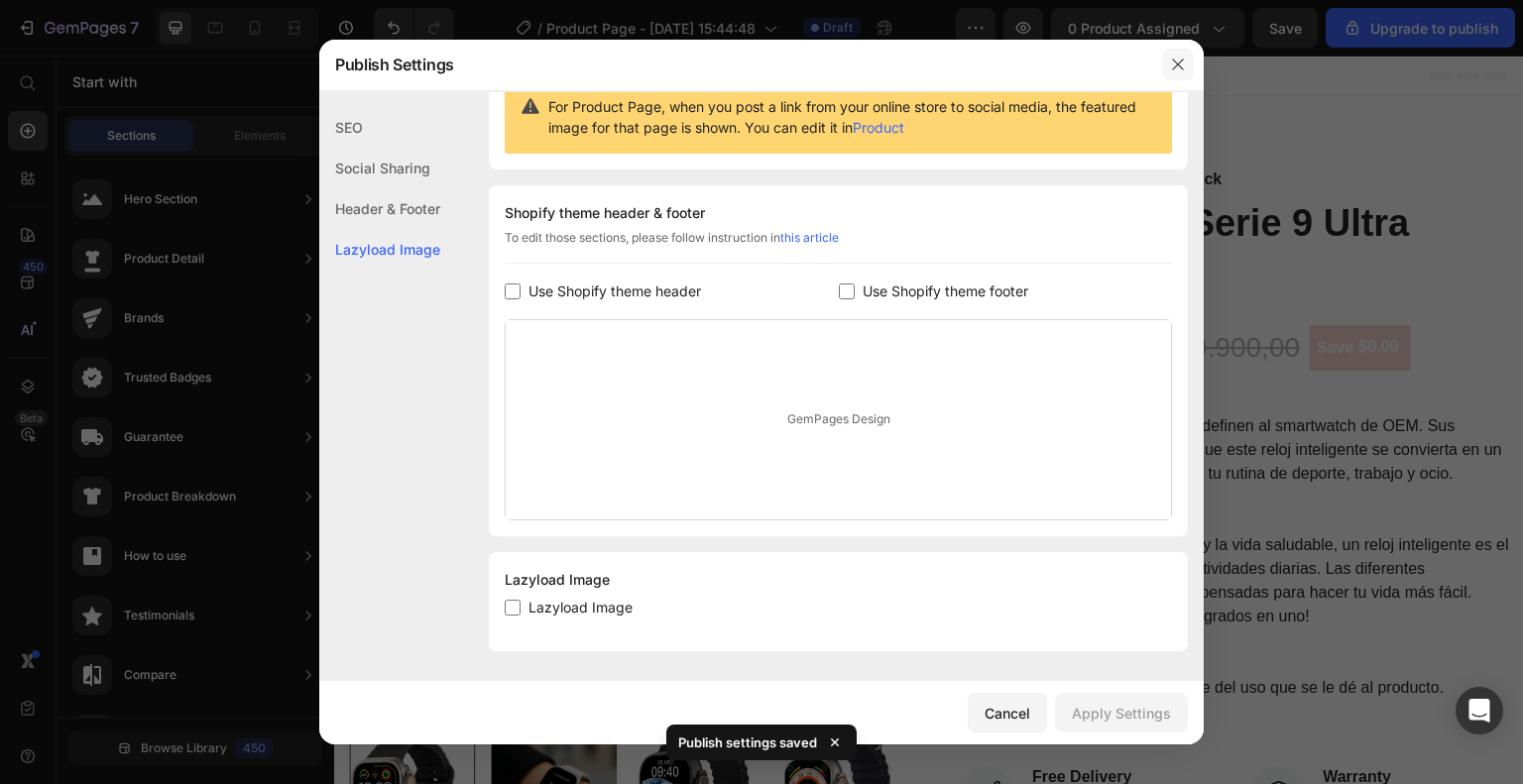 click 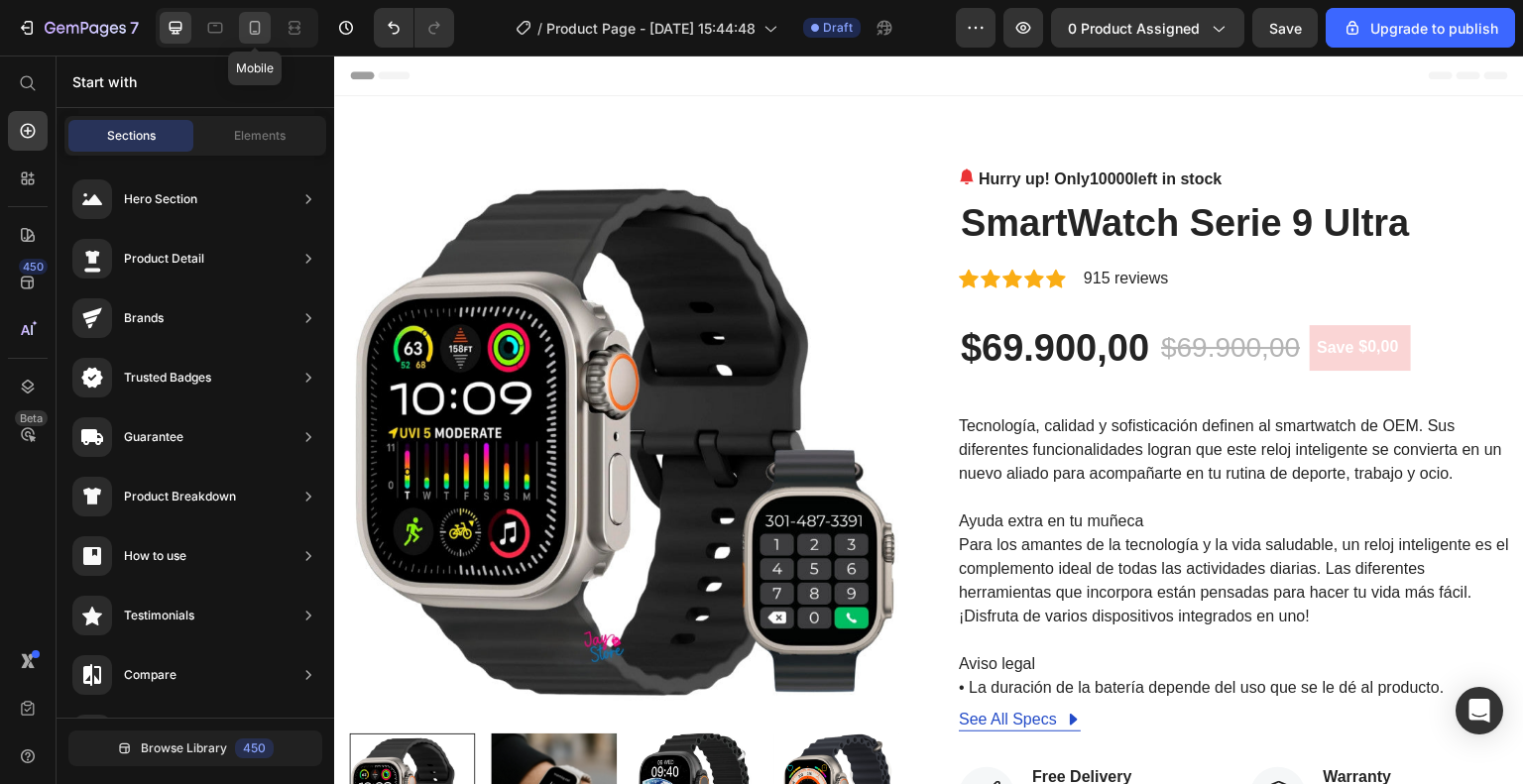 click 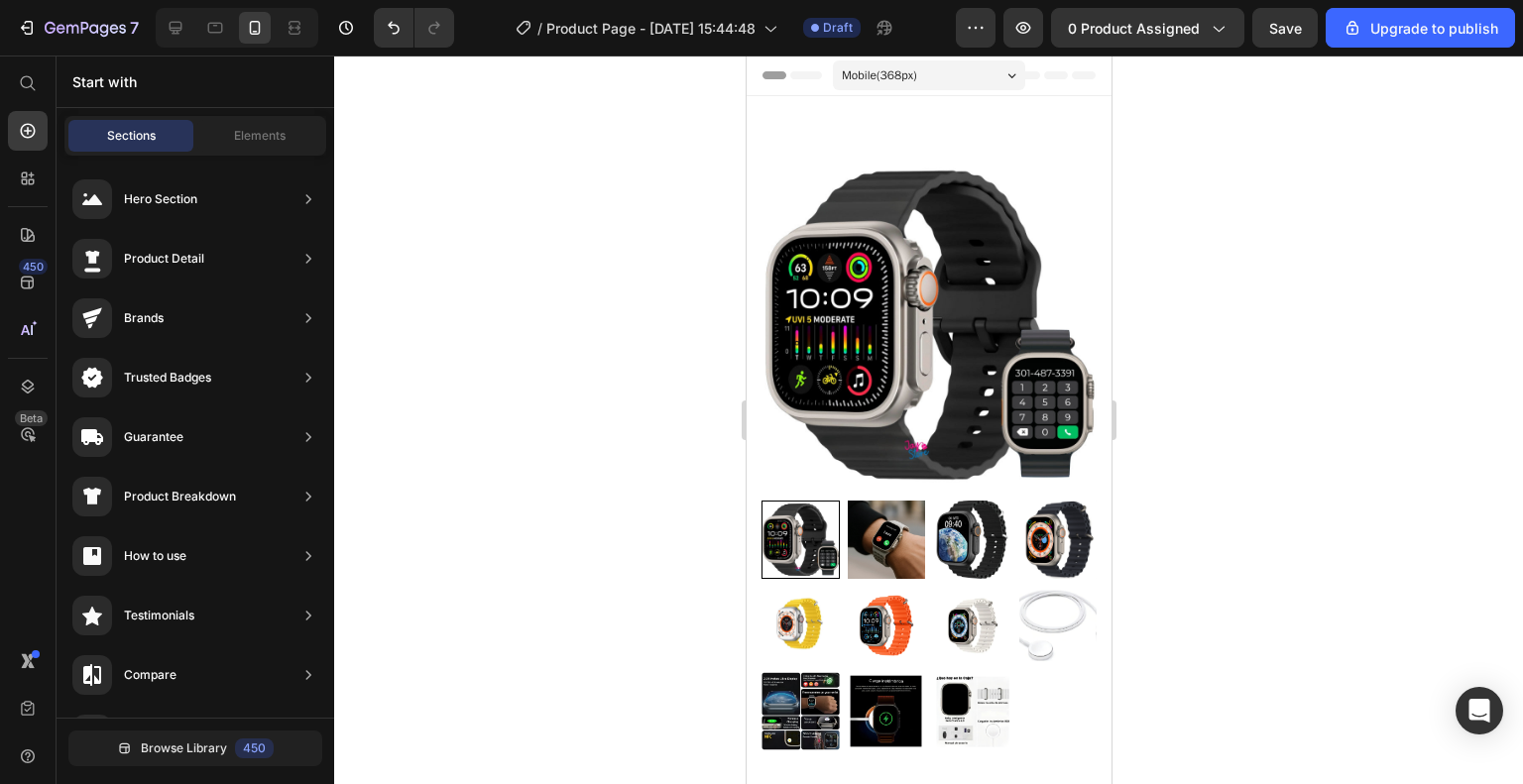 click on "Mobile  ( 368 px)" at bounding box center [928, 75] 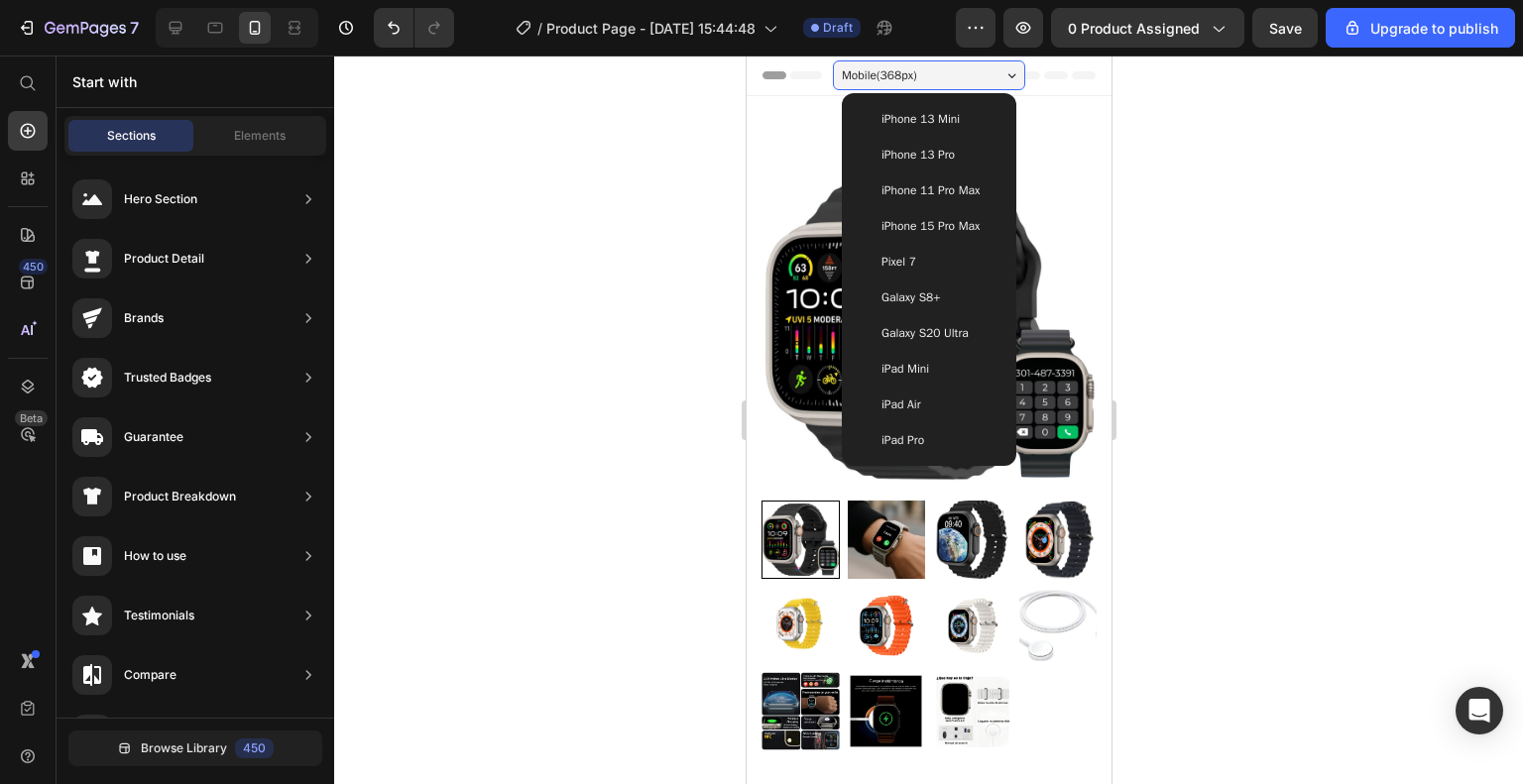 click on "Mobile  ( 368 px)" at bounding box center [928, 75] 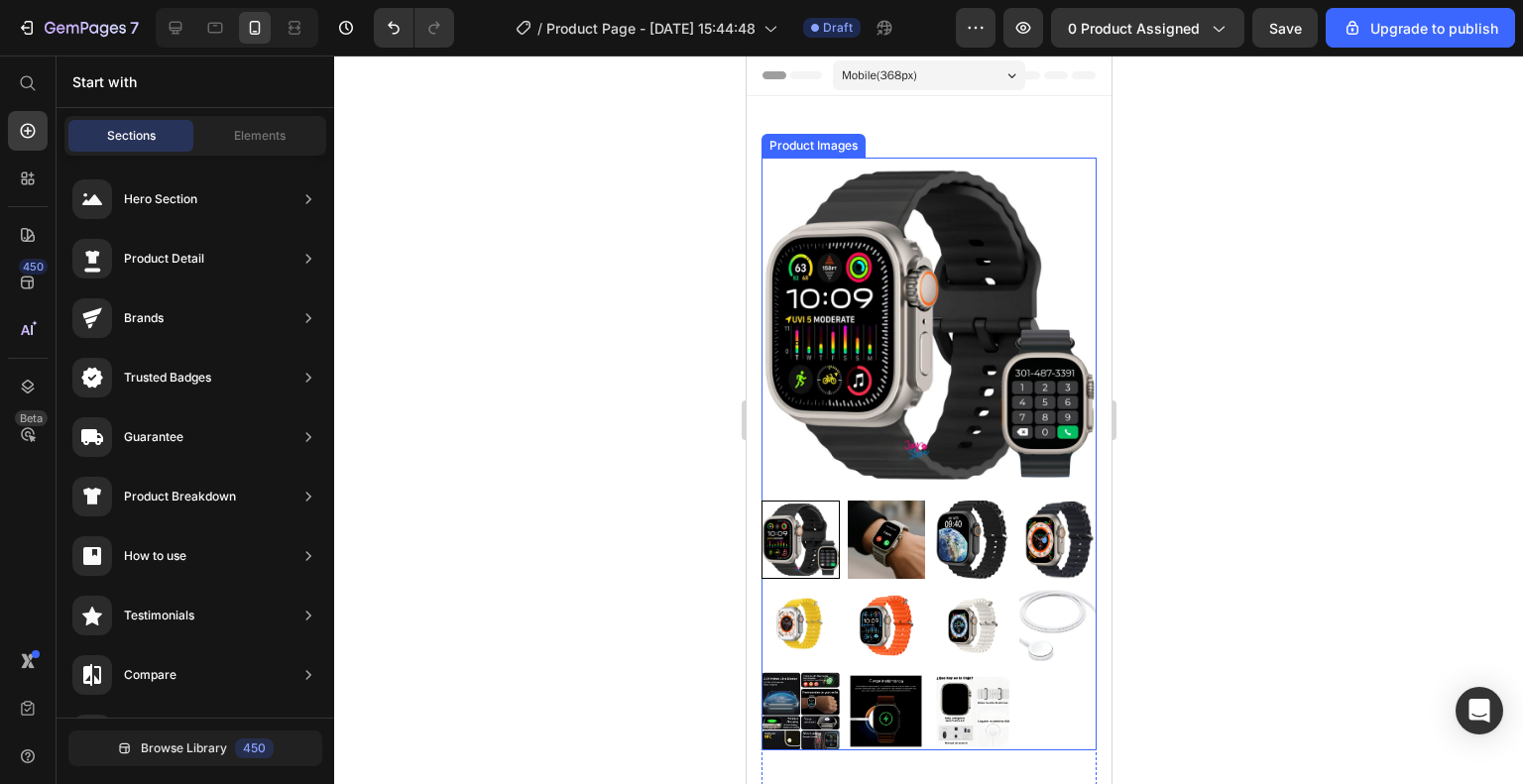 click at bounding box center (799, 539) 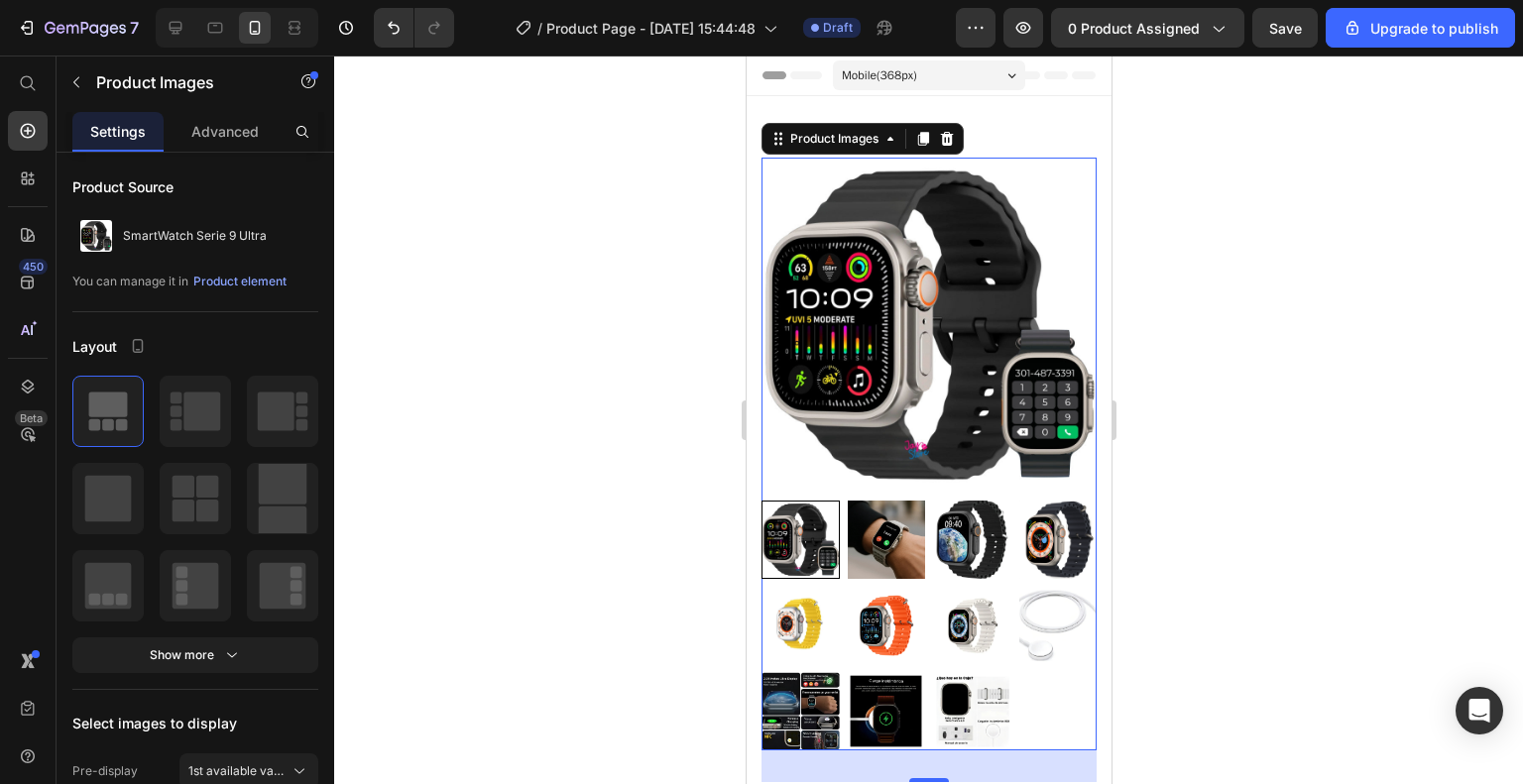 click at bounding box center [885, 539] 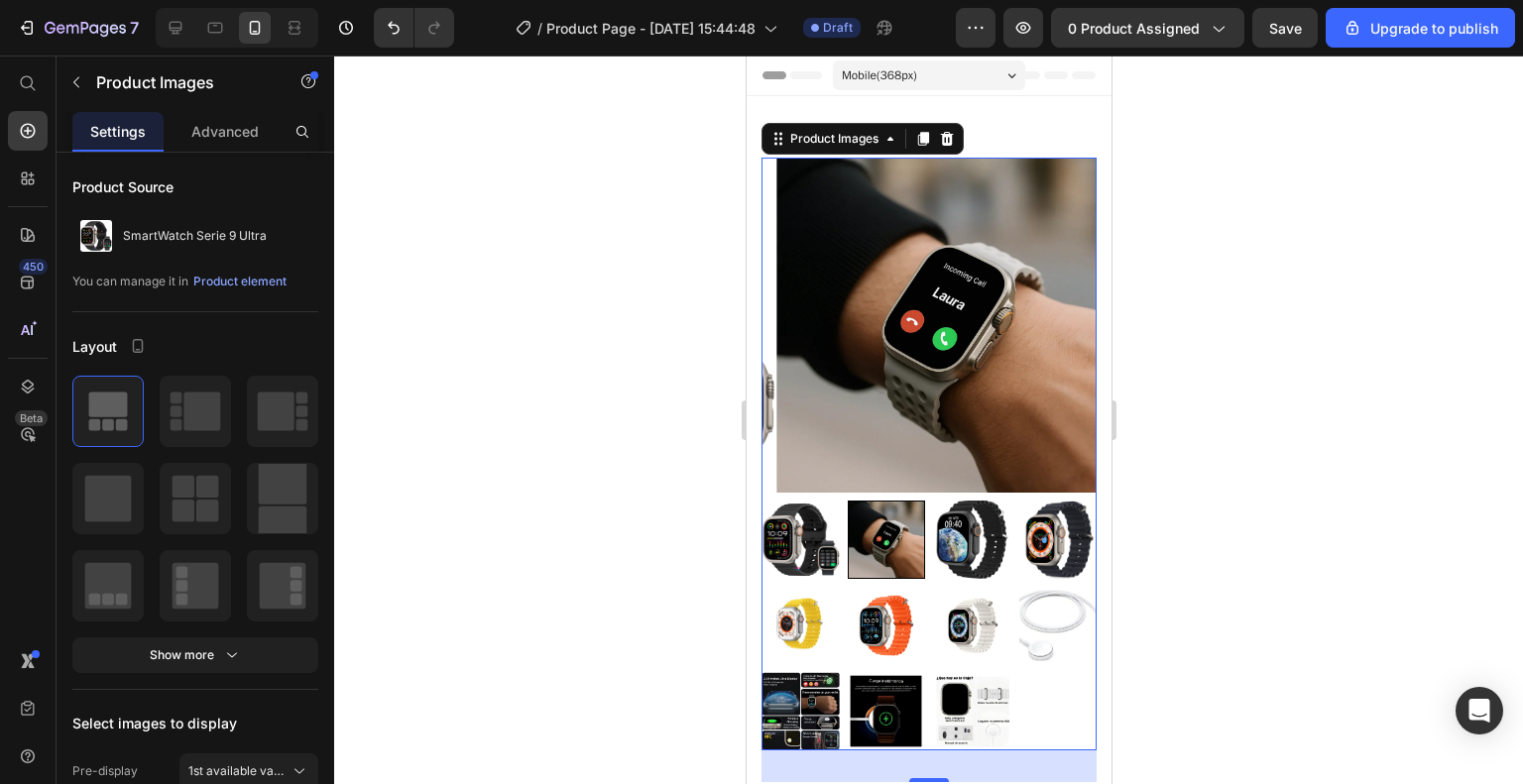 click 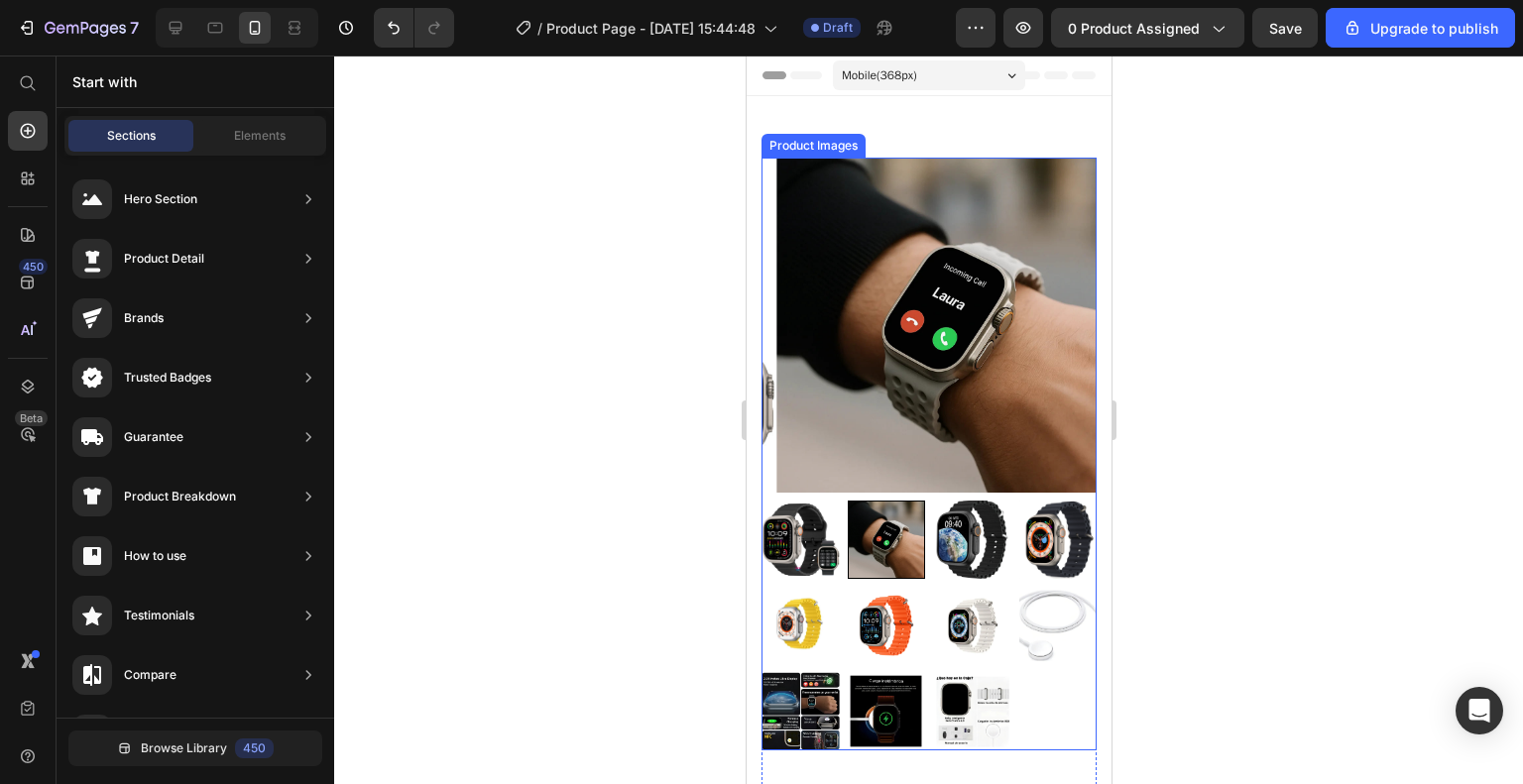 click at bounding box center [943, 325] 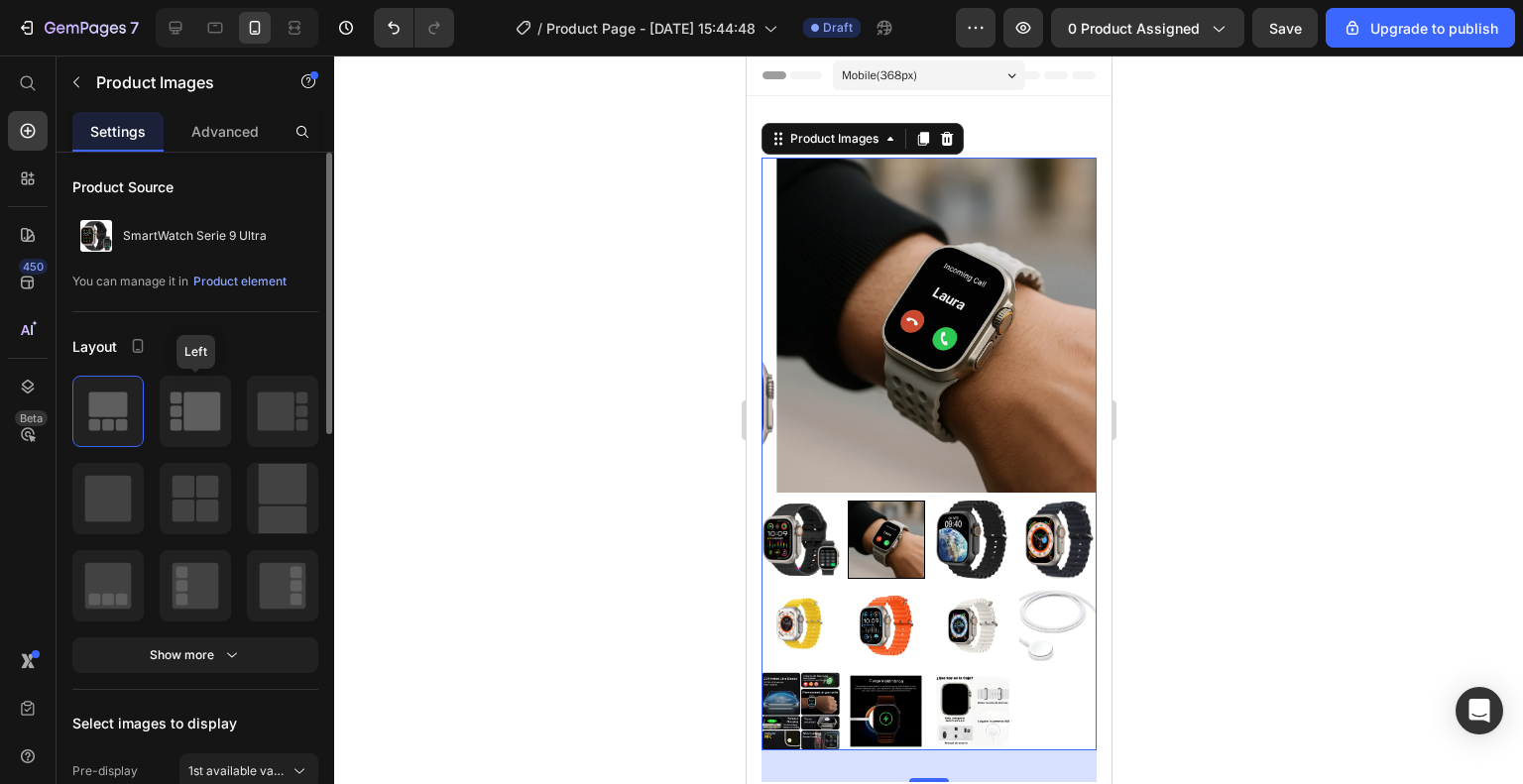 click 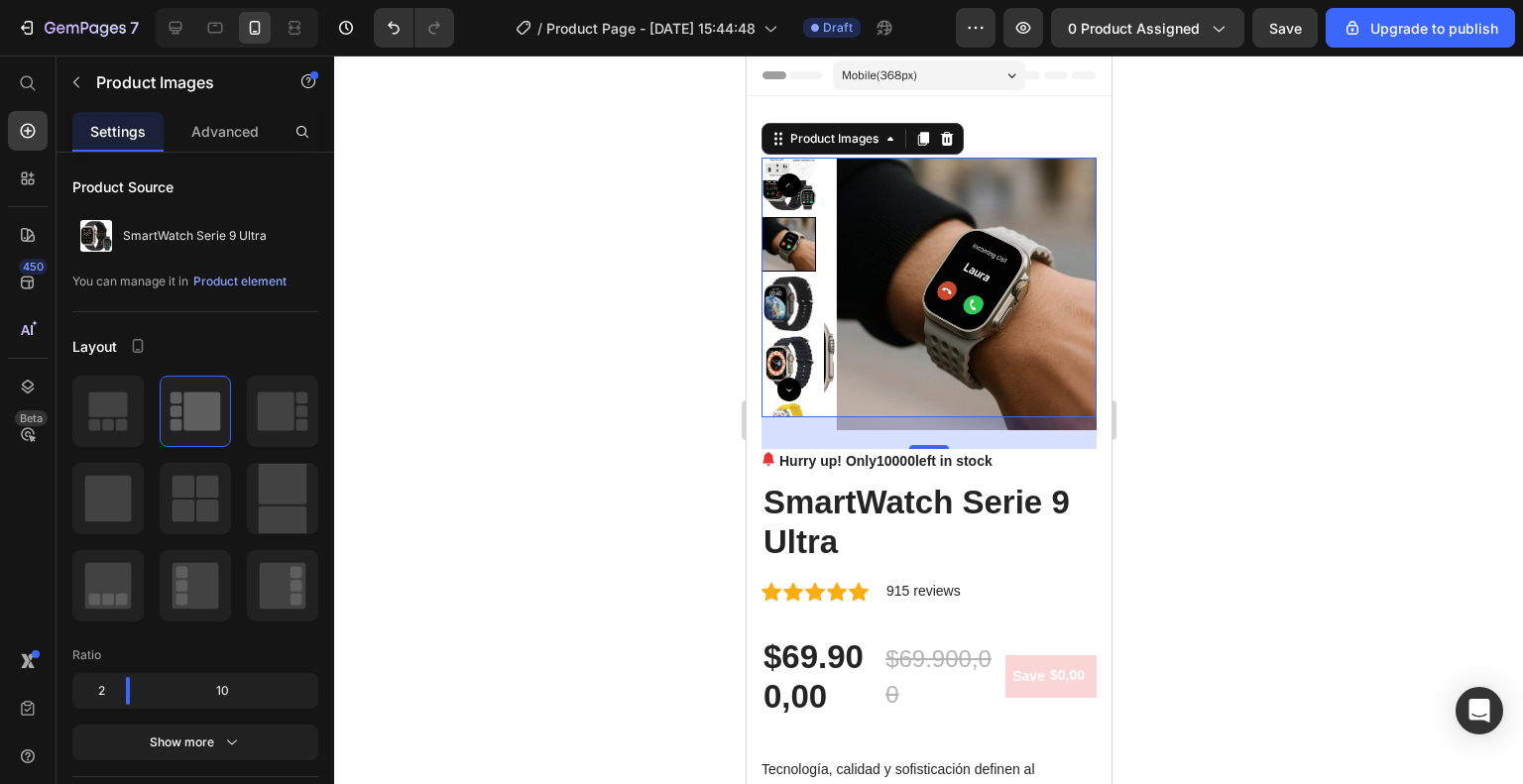 click on "32" at bounding box center [928, 433] 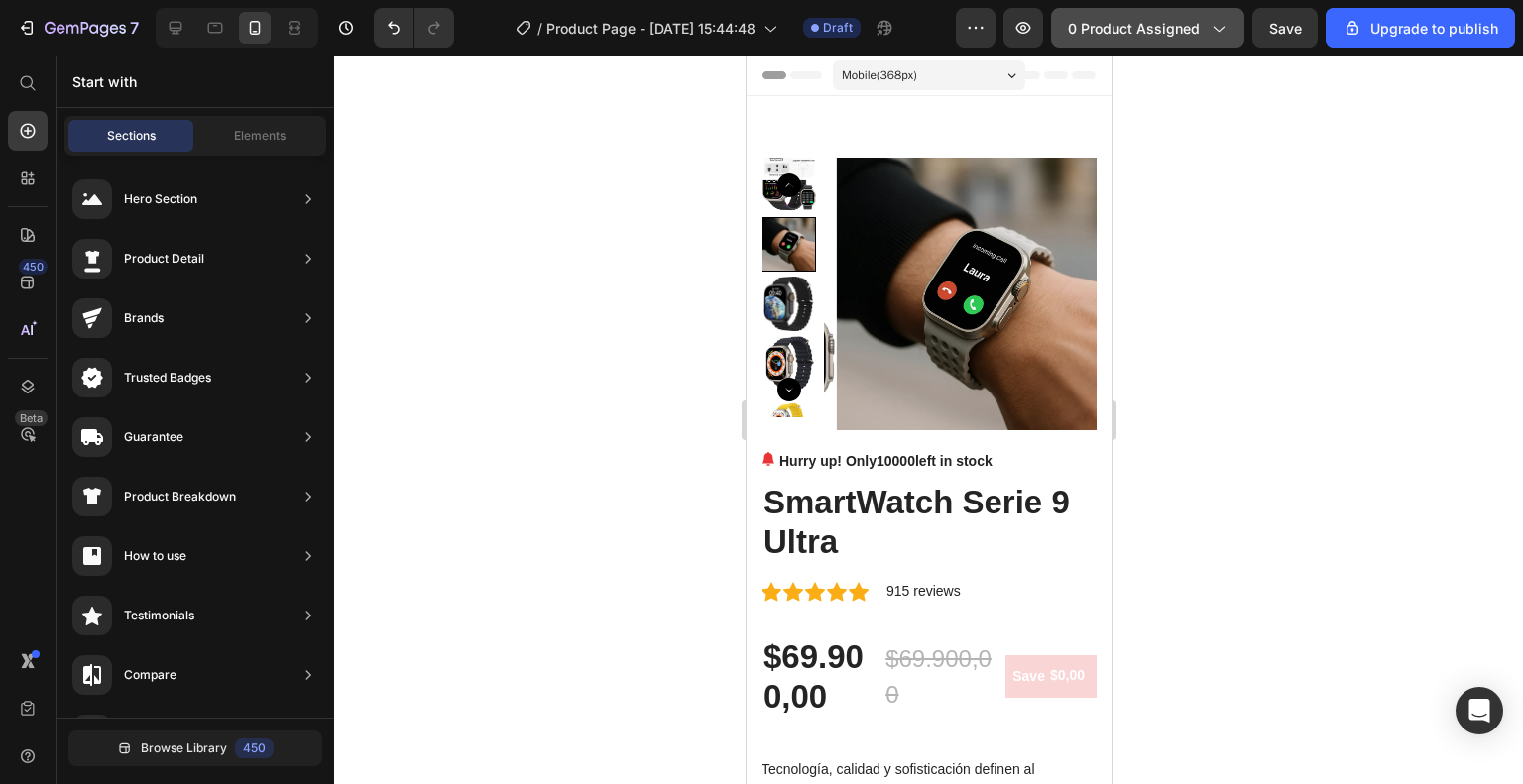 click on "0 product assigned" 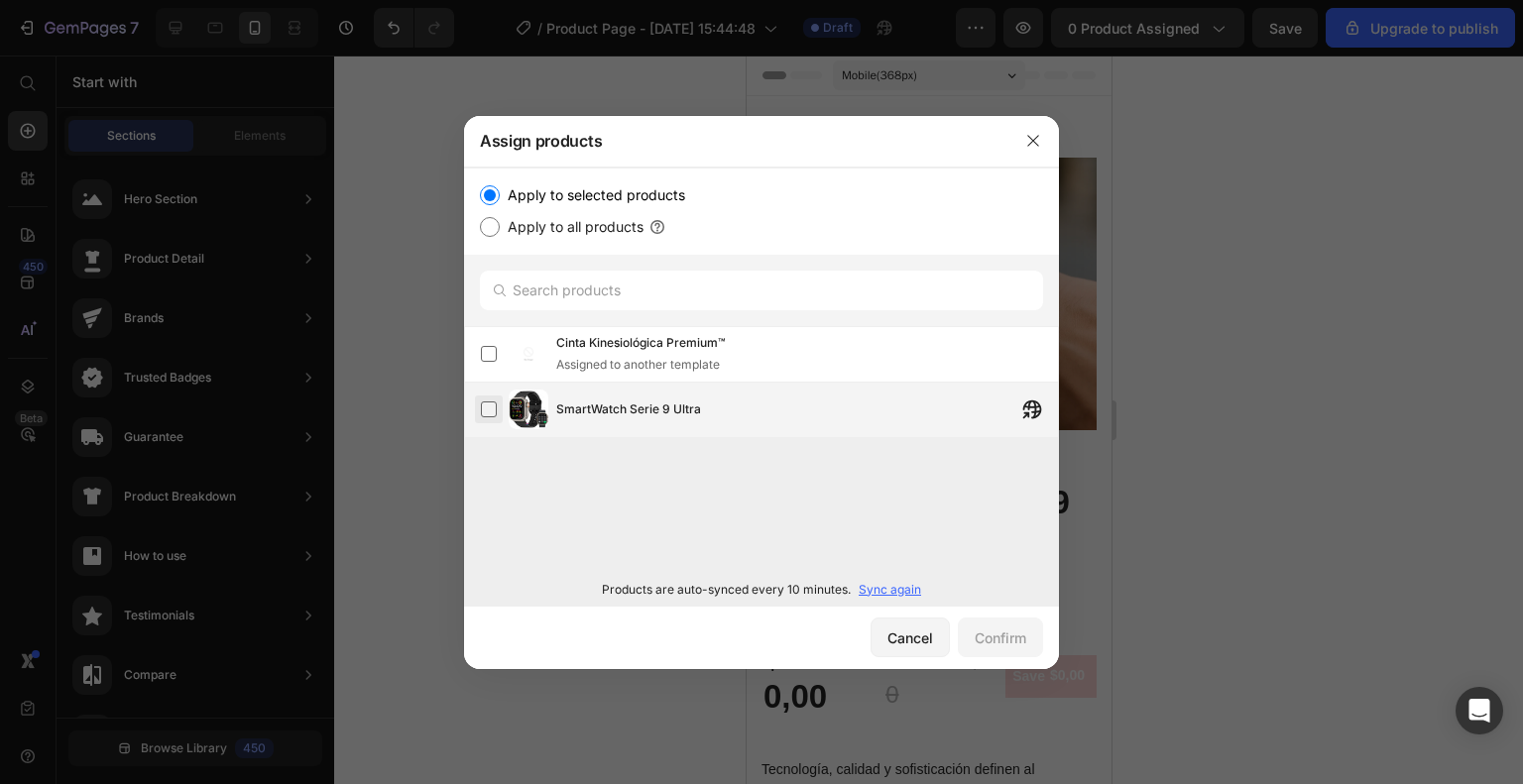 click at bounding box center (489, 409) 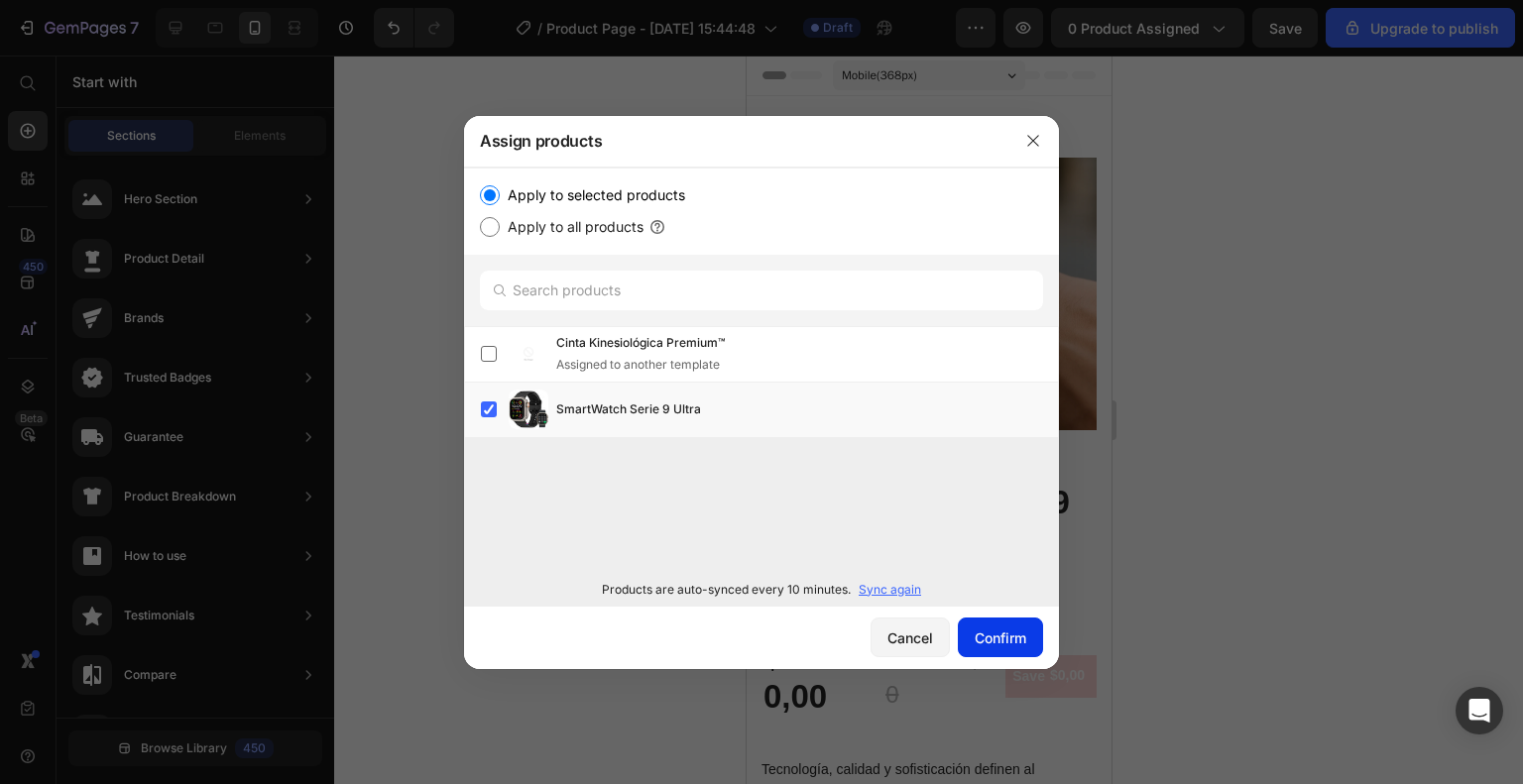click on "Confirm" at bounding box center (1000, 637) 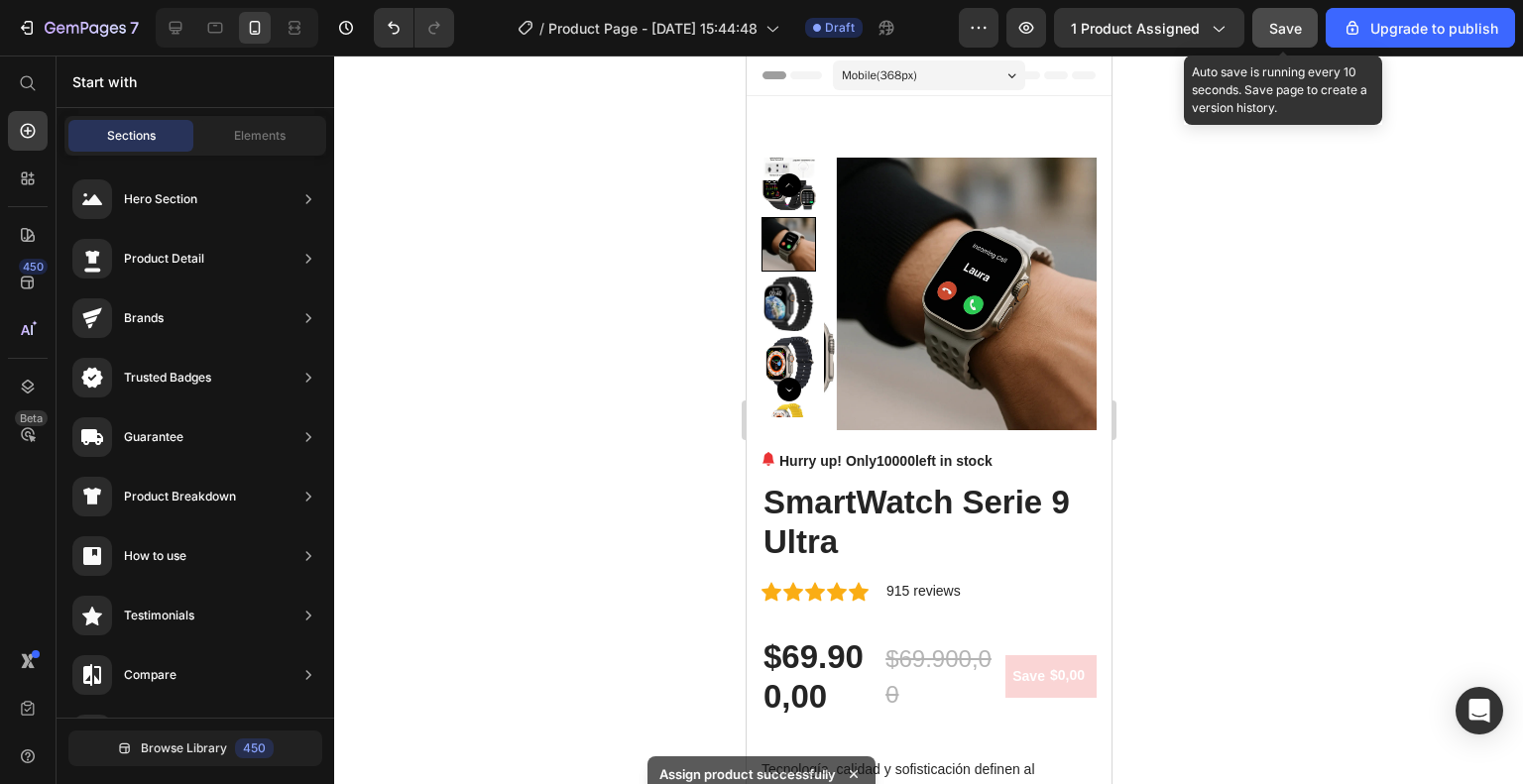 click on "Save" at bounding box center (1285, 28) 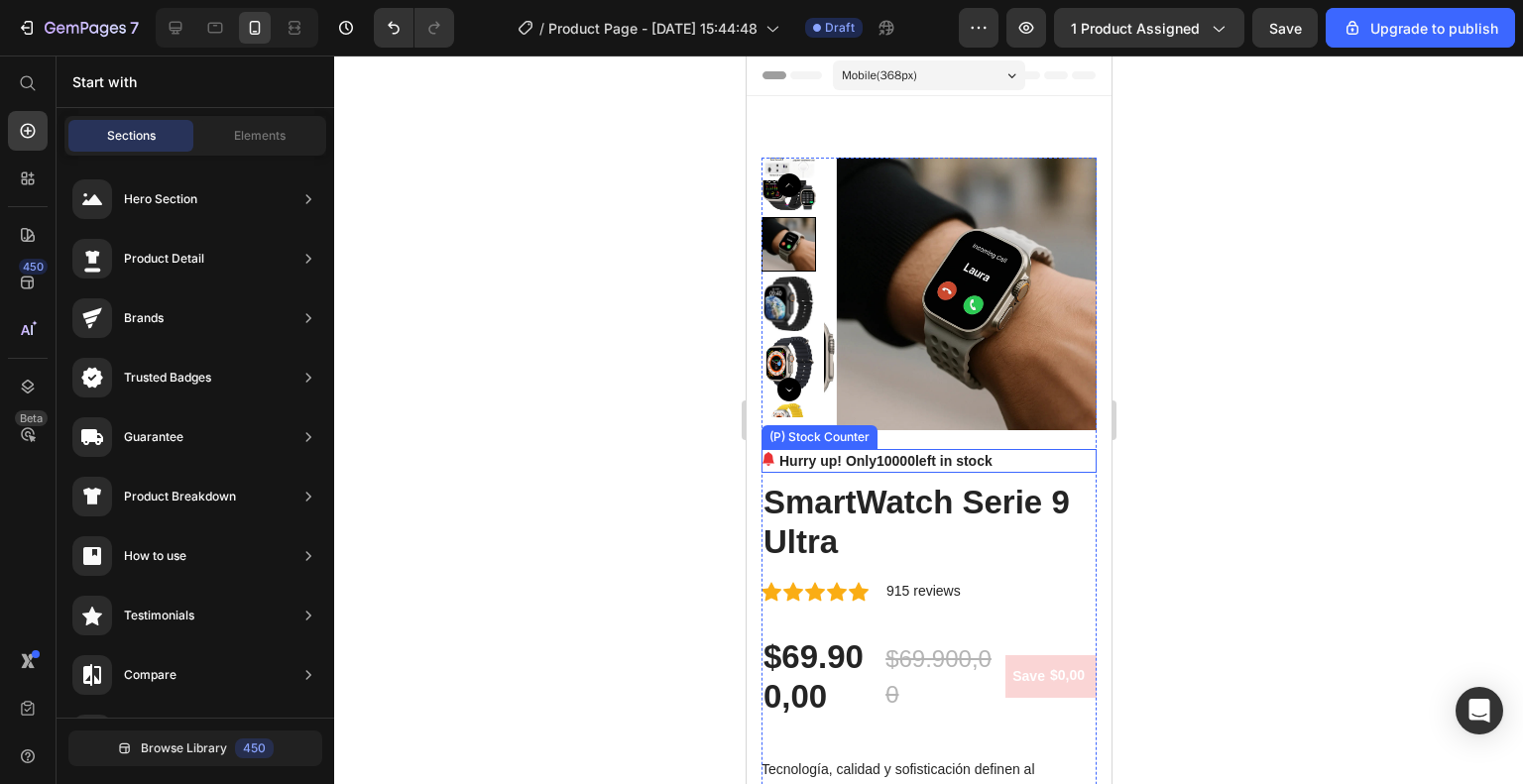 click on "Hurry up! Only  10000  left in stock" at bounding box center (884, 461) 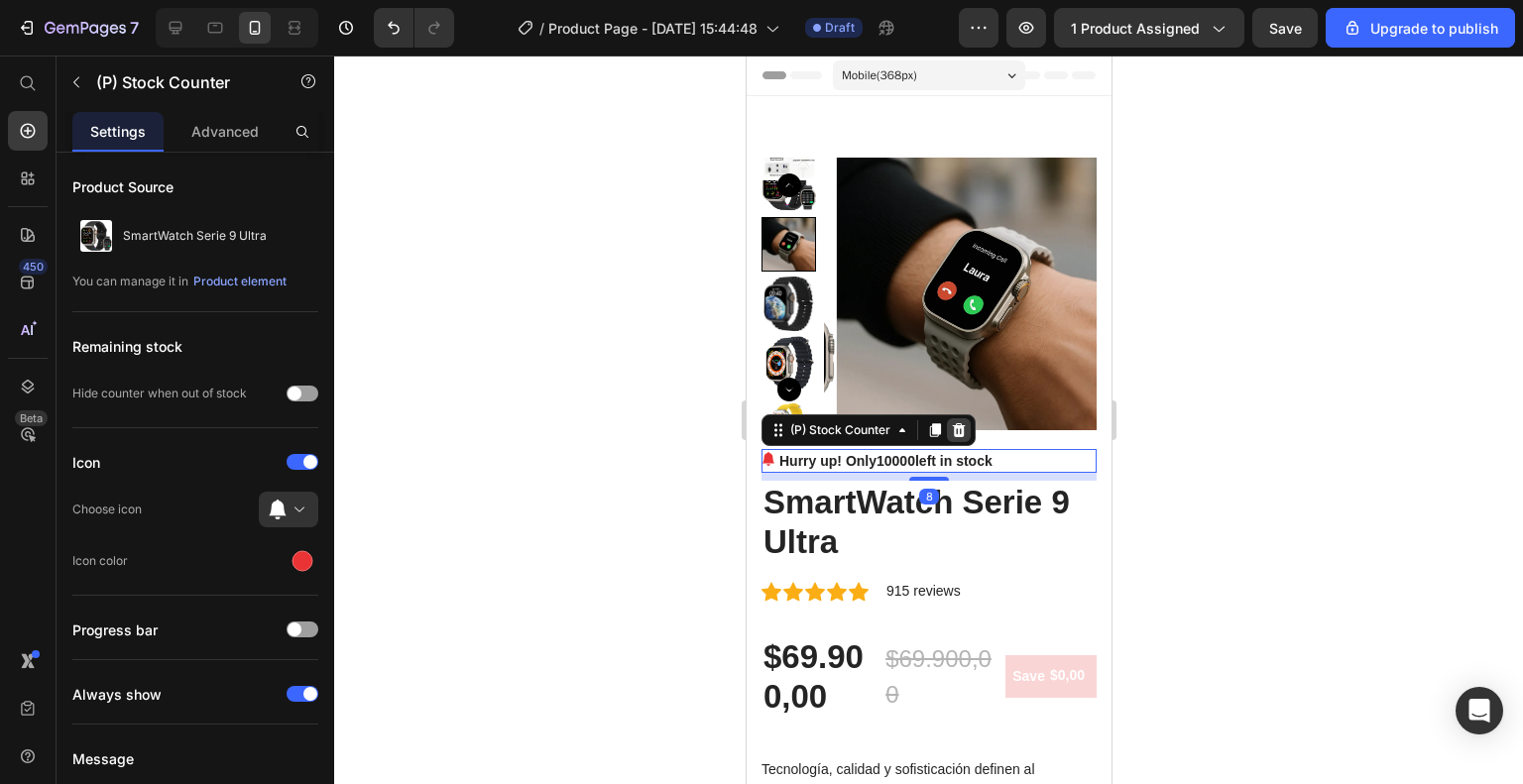 click 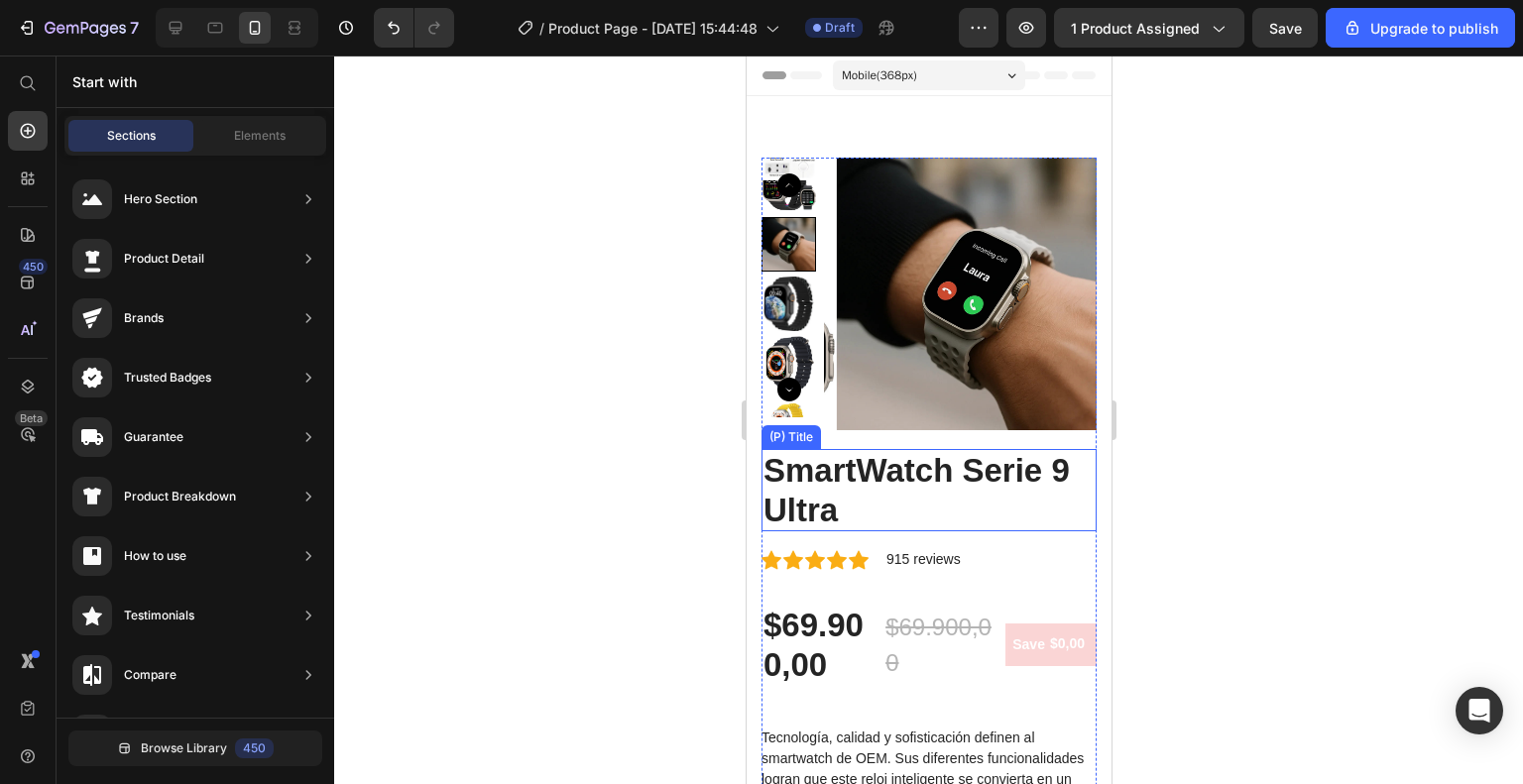 click on "SmartWatch Serie 9 Ultra" at bounding box center (928, 490) 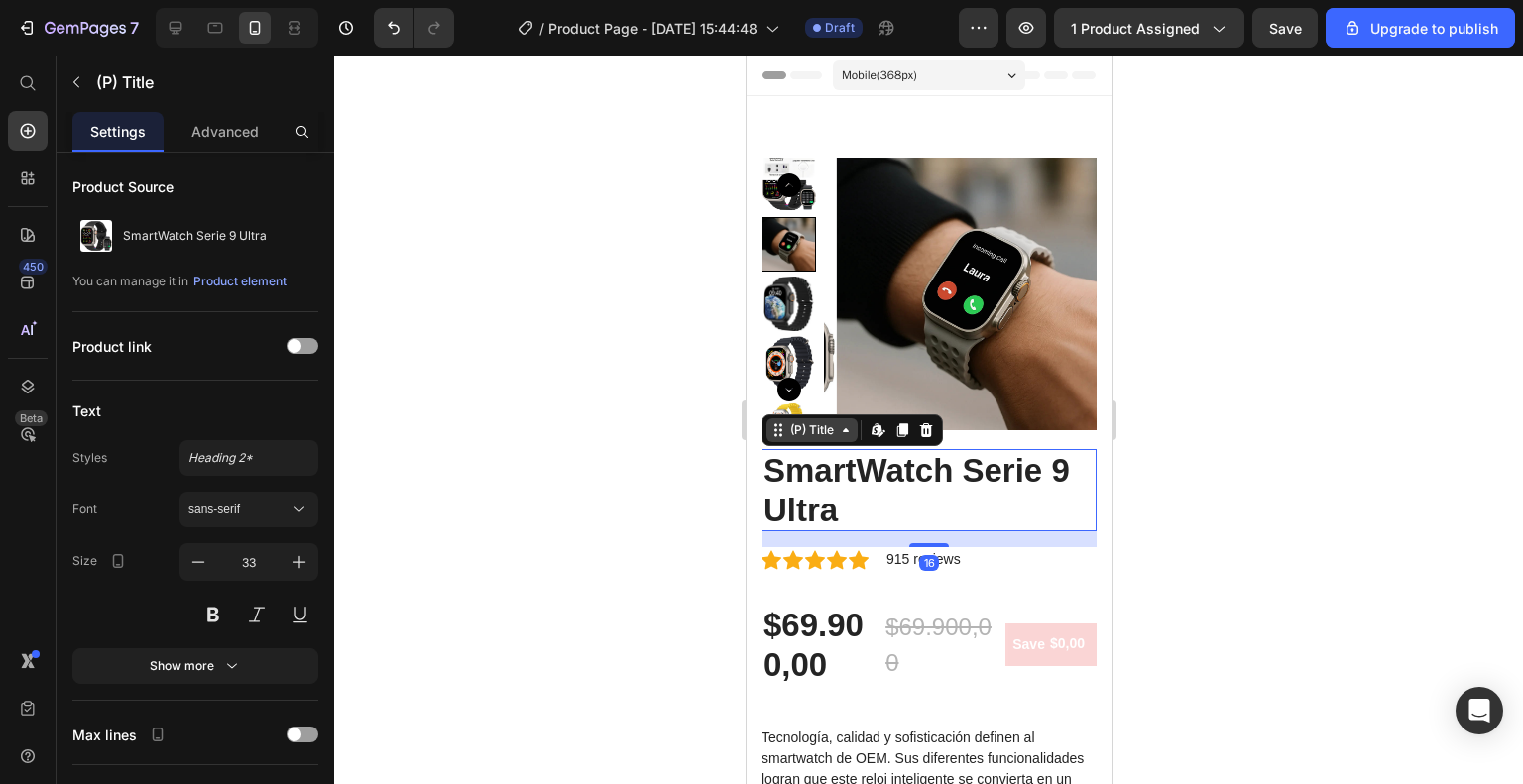 click 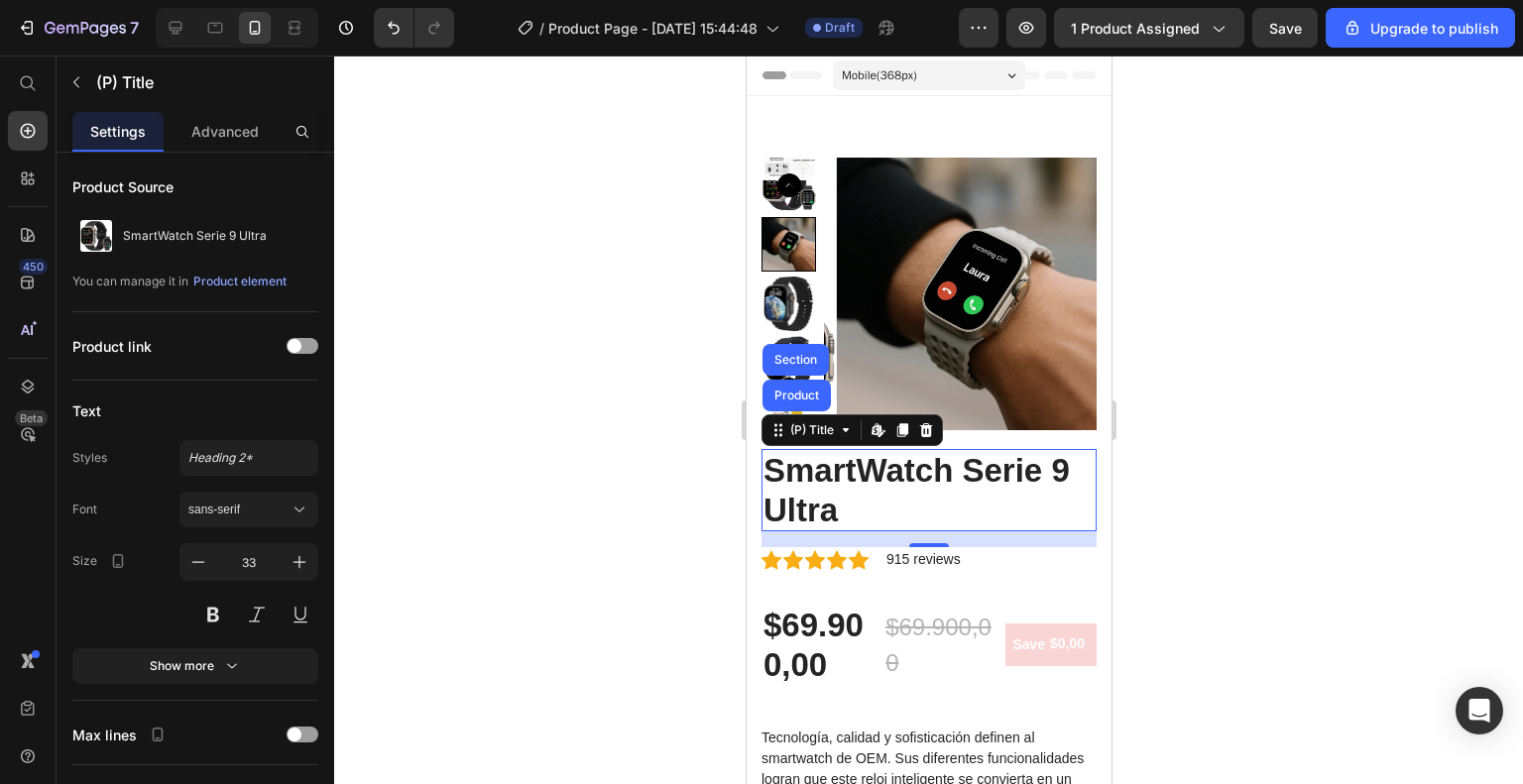 click on "SmartWatch Serie 9 Ultra" at bounding box center (928, 490) 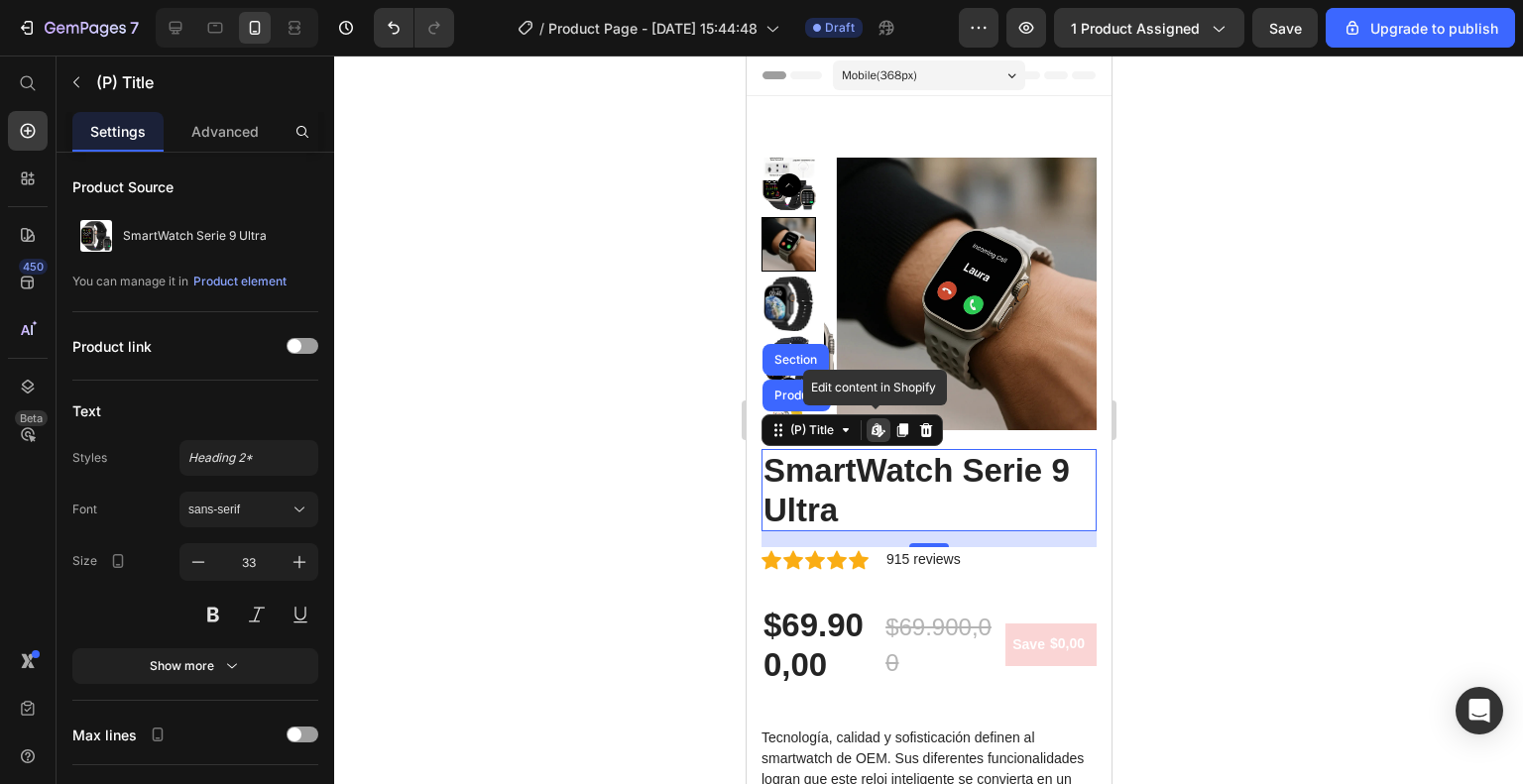 click on "SmartWatch Serie 9 Ultra" at bounding box center (928, 490) 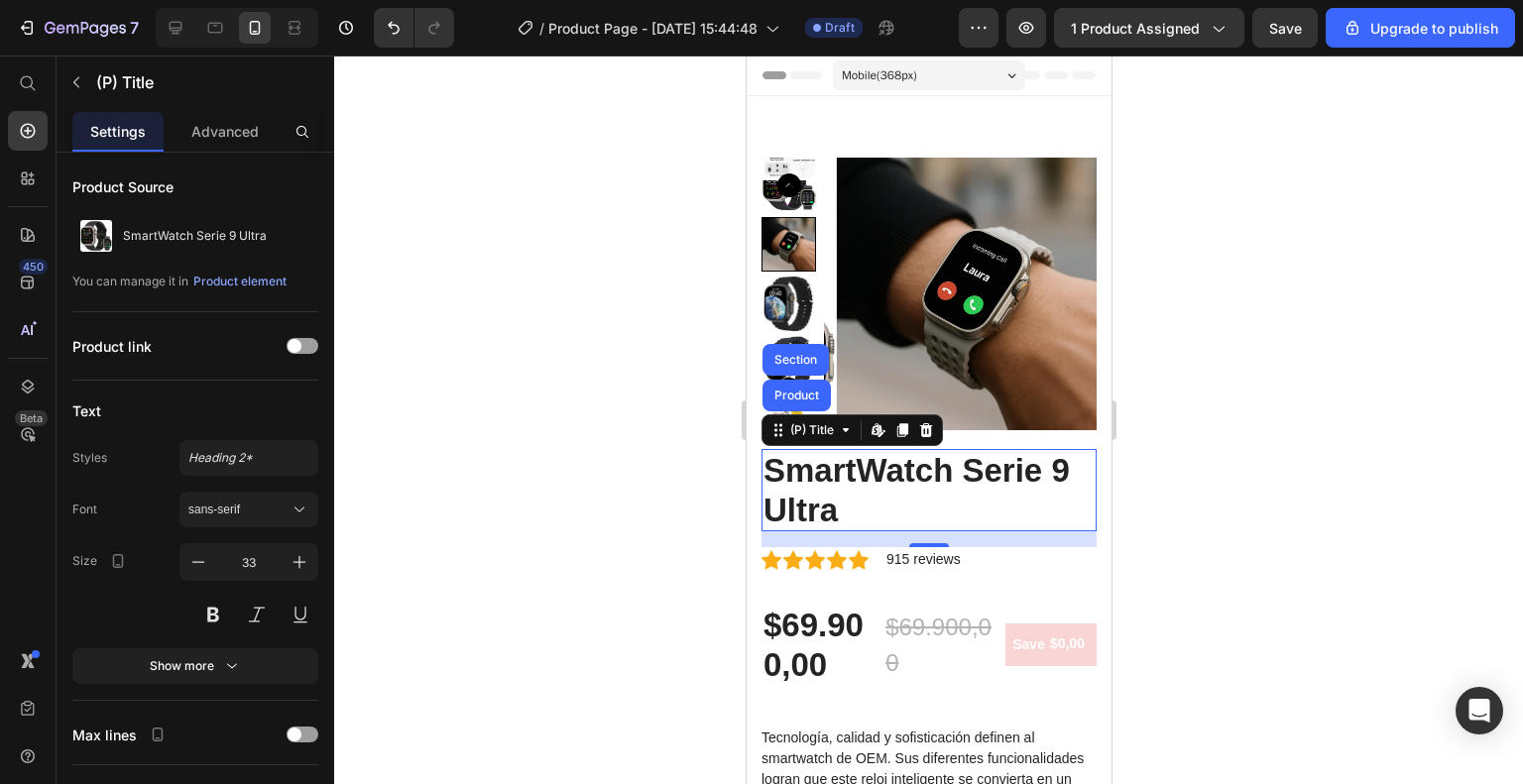 click 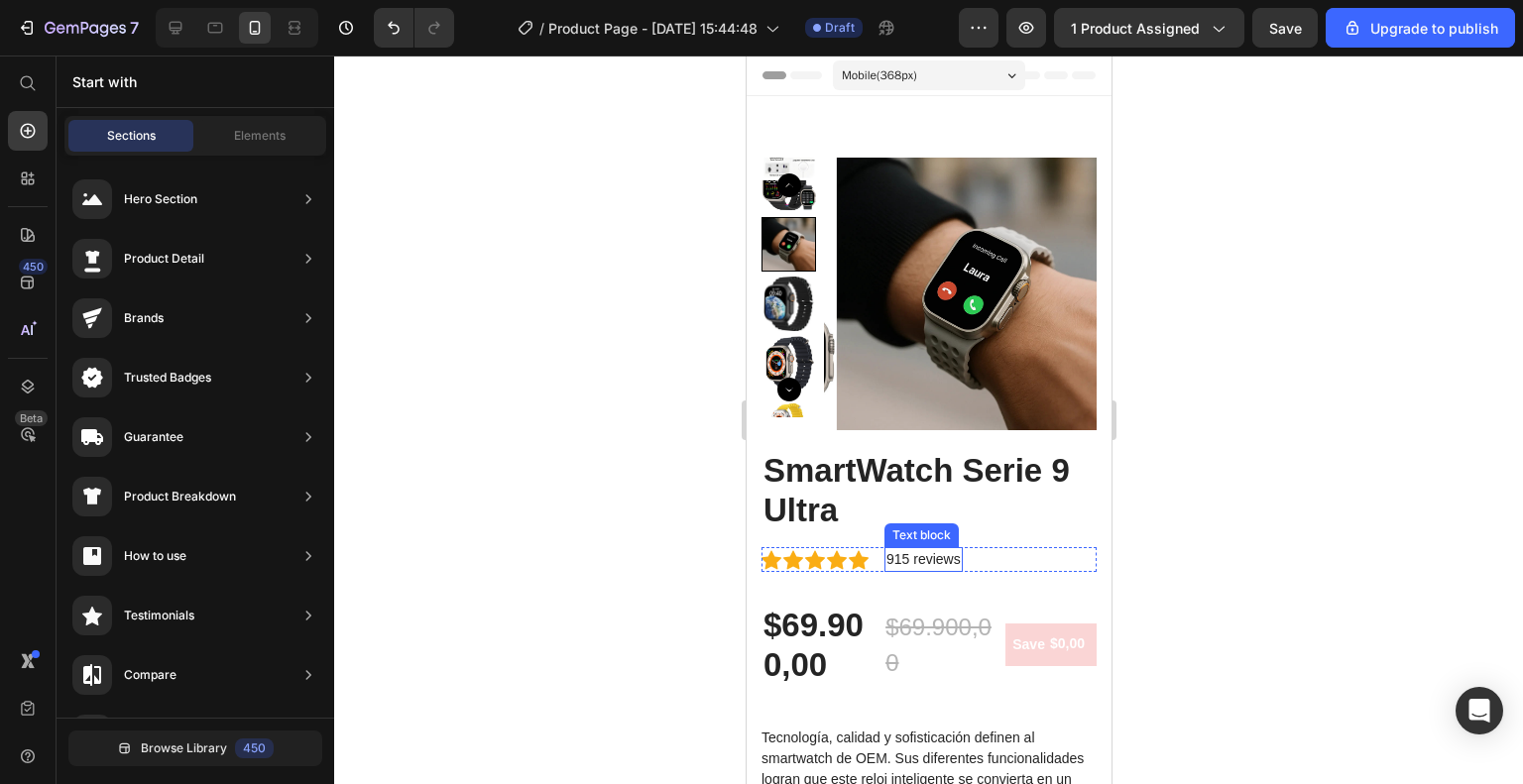 click on "915 reviews" at bounding box center (922, 559) 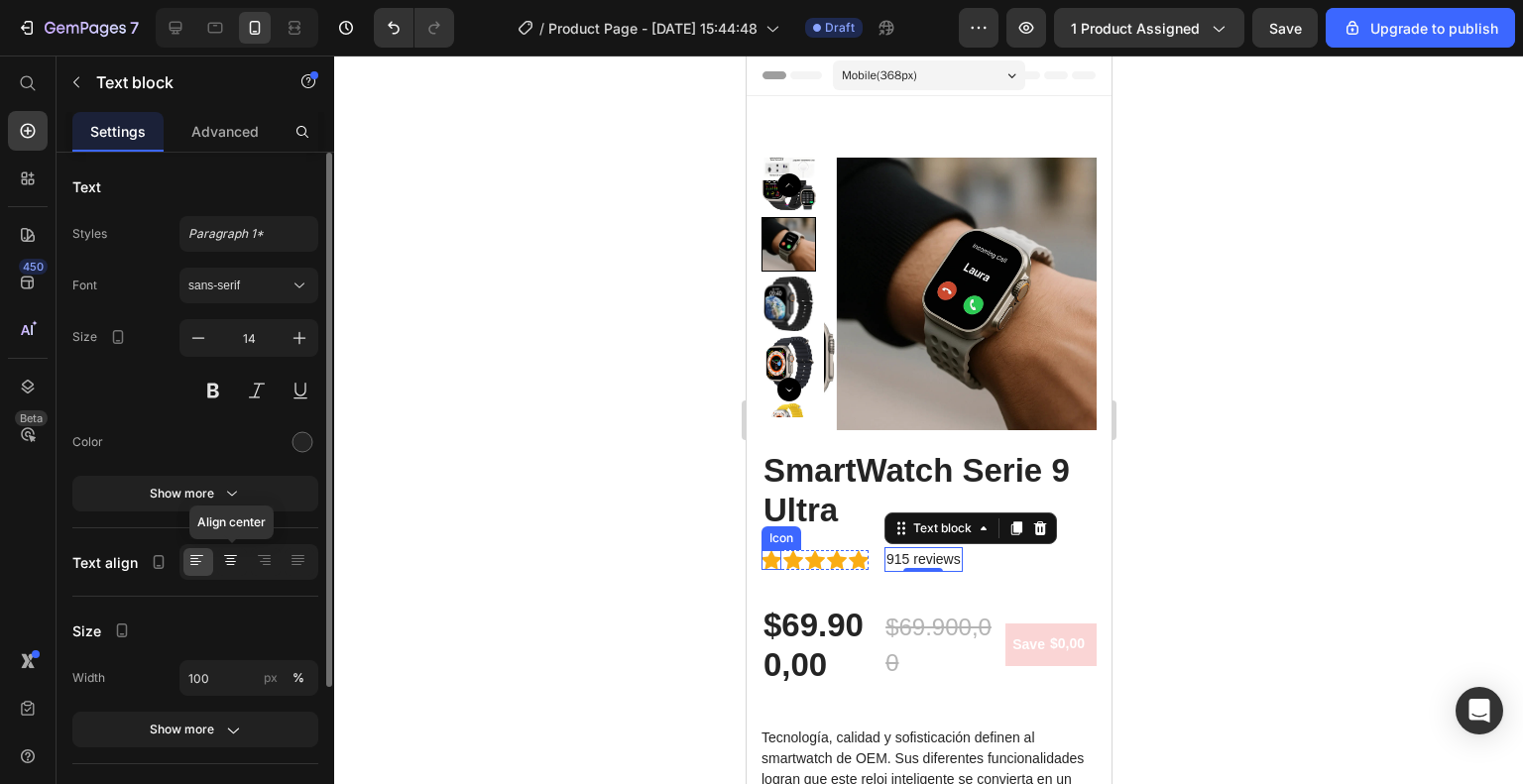 click 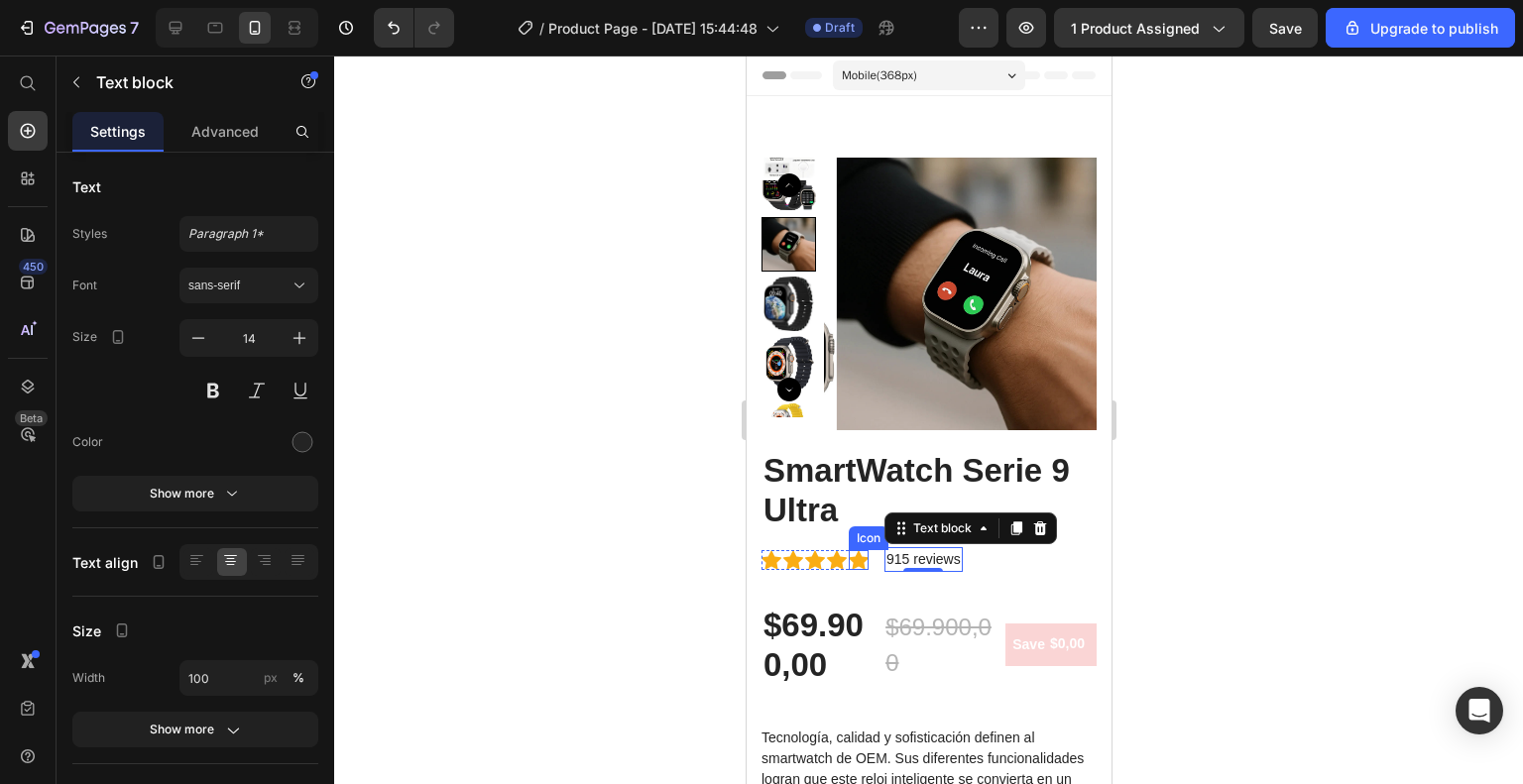 click 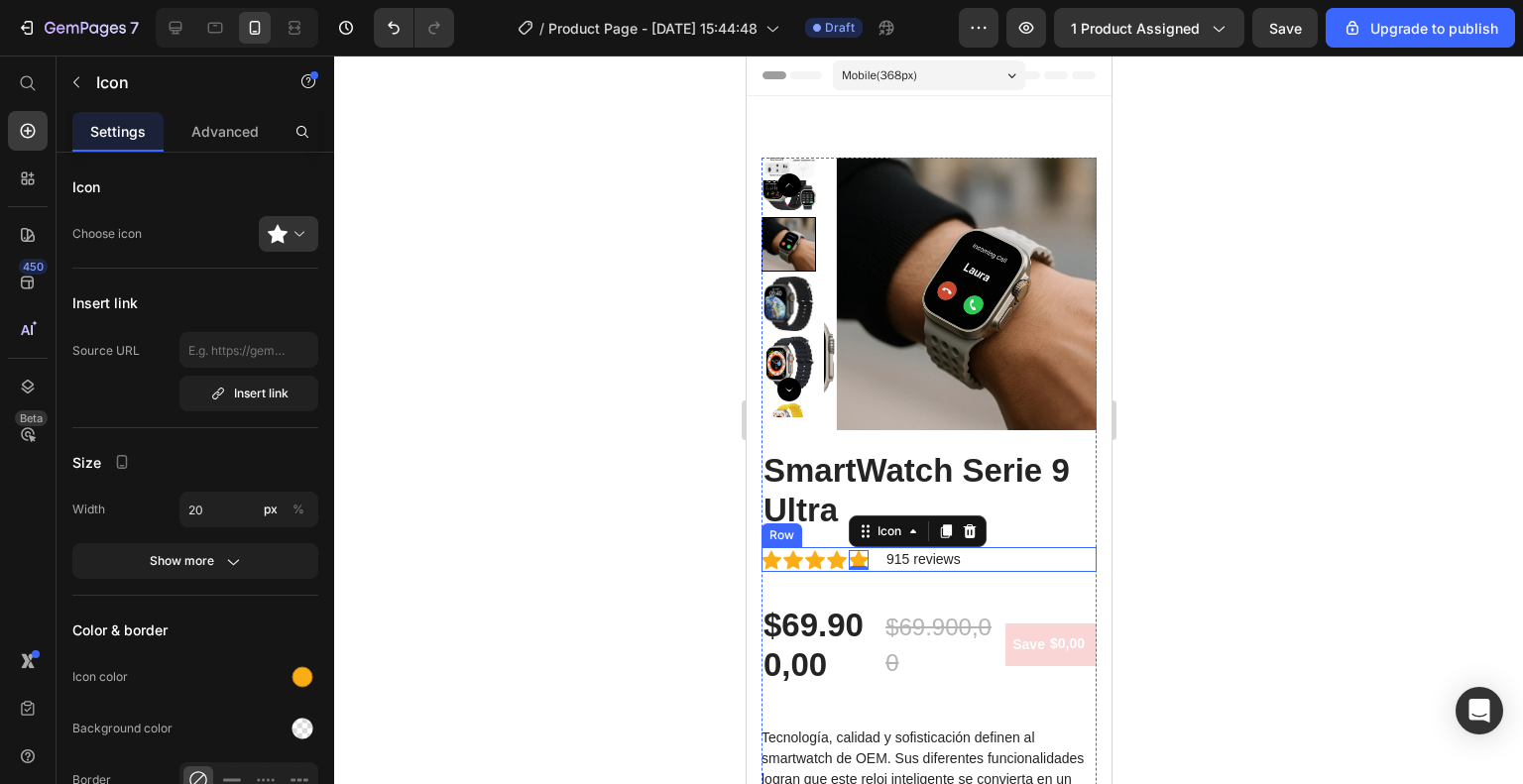 click on "Icon
Icon
Icon
Icon
Icon   0 Icon List Hoz 915 reviews Text block Row" at bounding box center [928, 559] 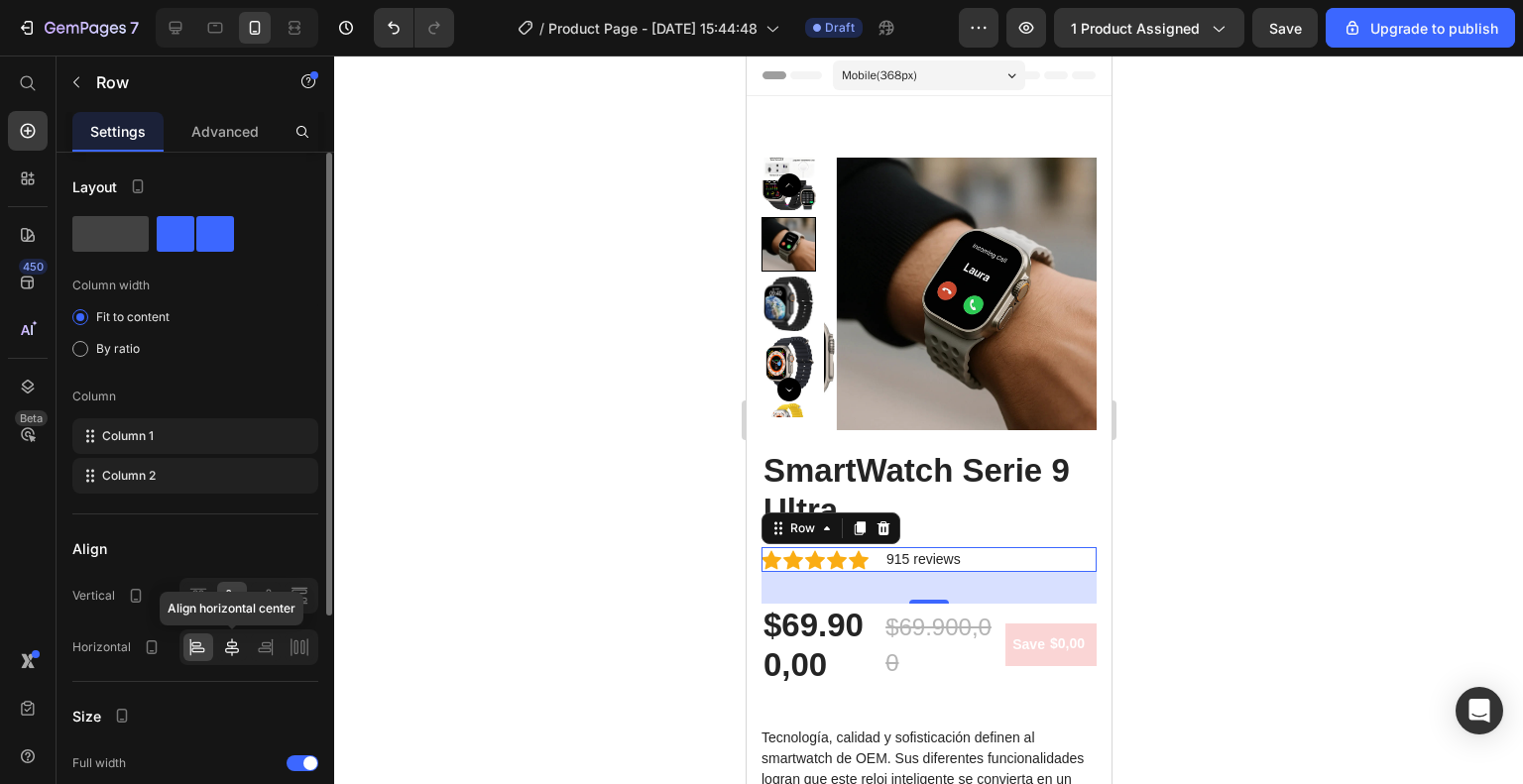 click 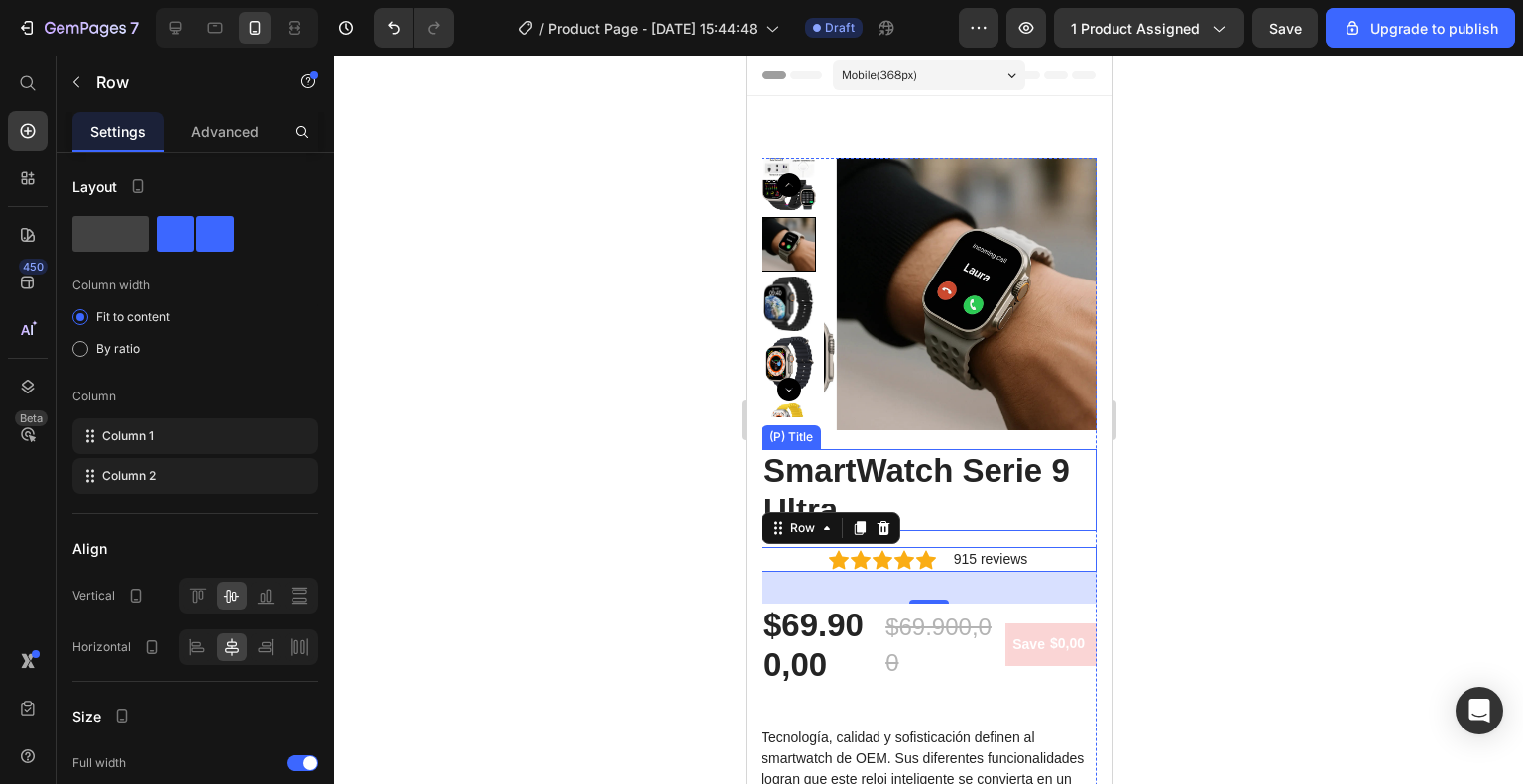 click on "SmartWatch Serie 9 Ultra" at bounding box center [928, 490] 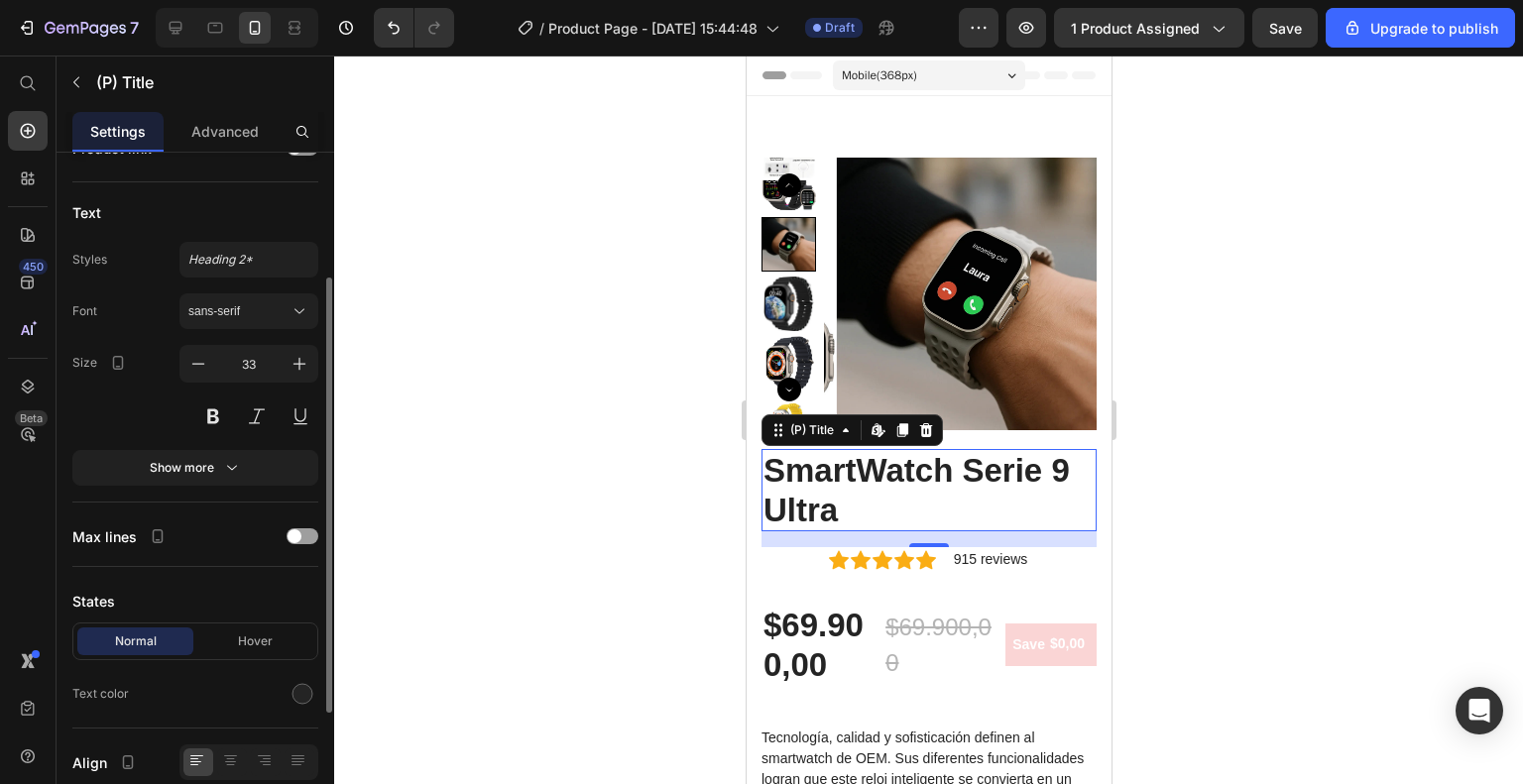 scroll, scrollTop: 99, scrollLeft: 0, axis: vertical 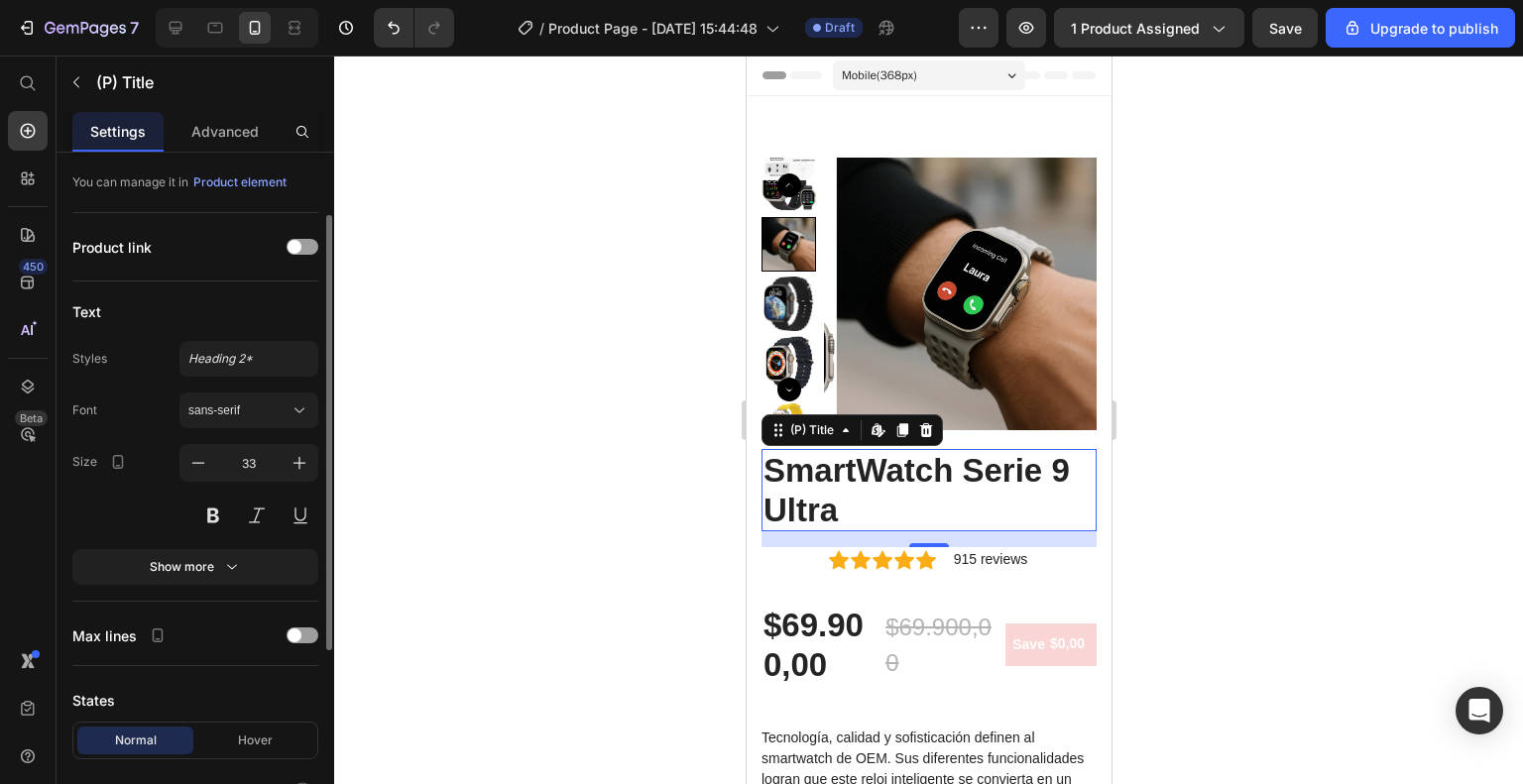 click on "SmartWatch Serie 9 Ultra" at bounding box center [928, 490] 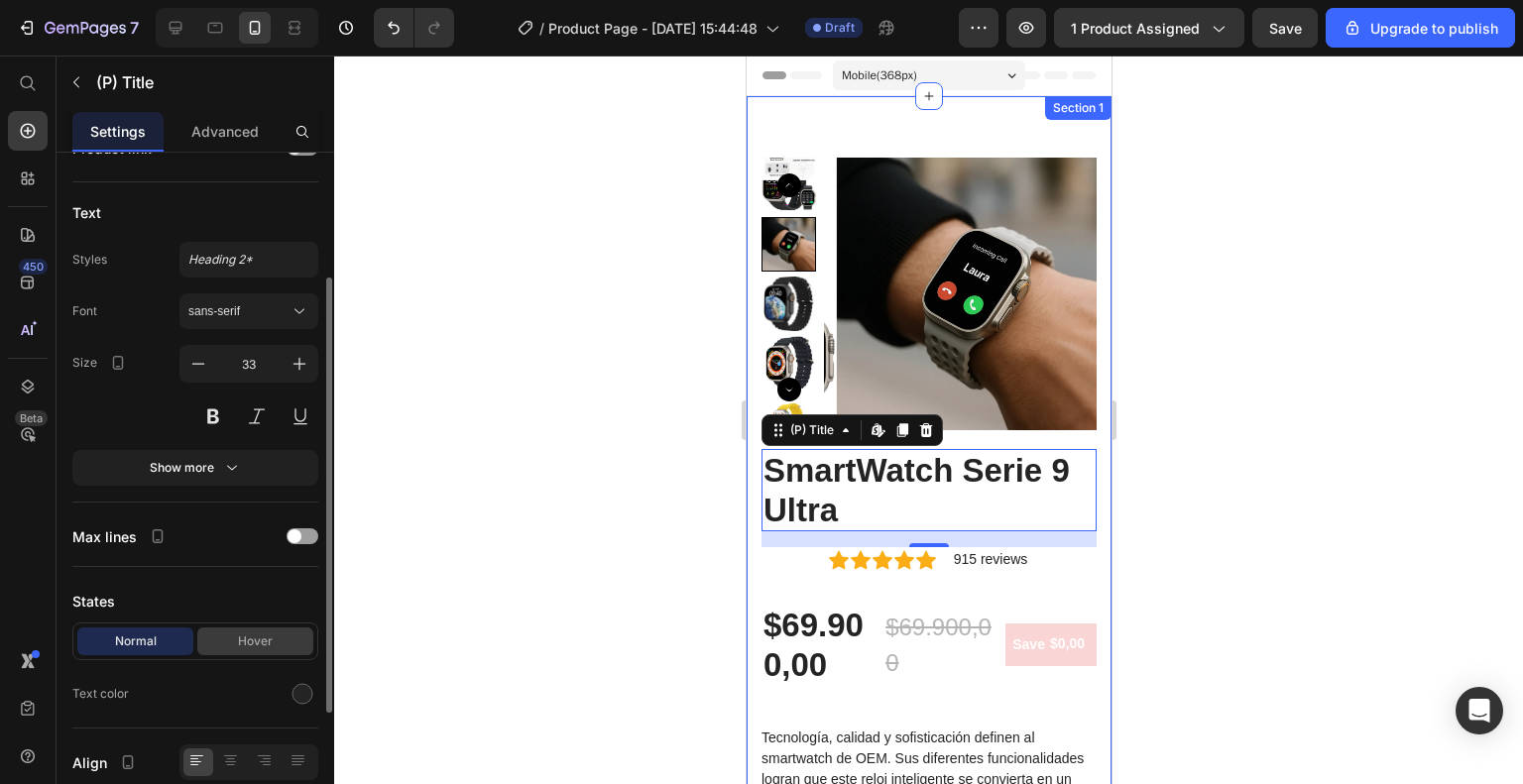 scroll, scrollTop: 297, scrollLeft: 0, axis: vertical 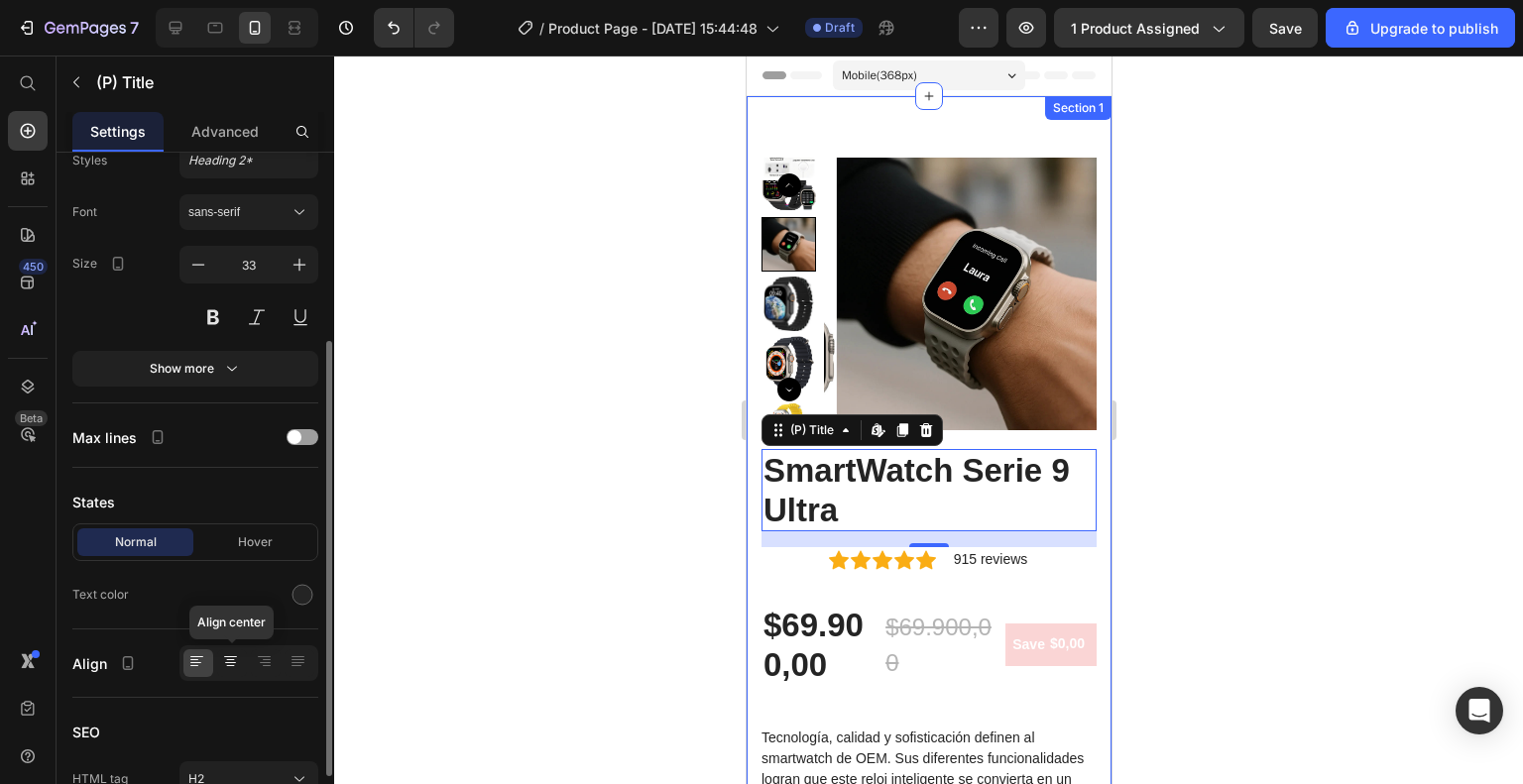 click 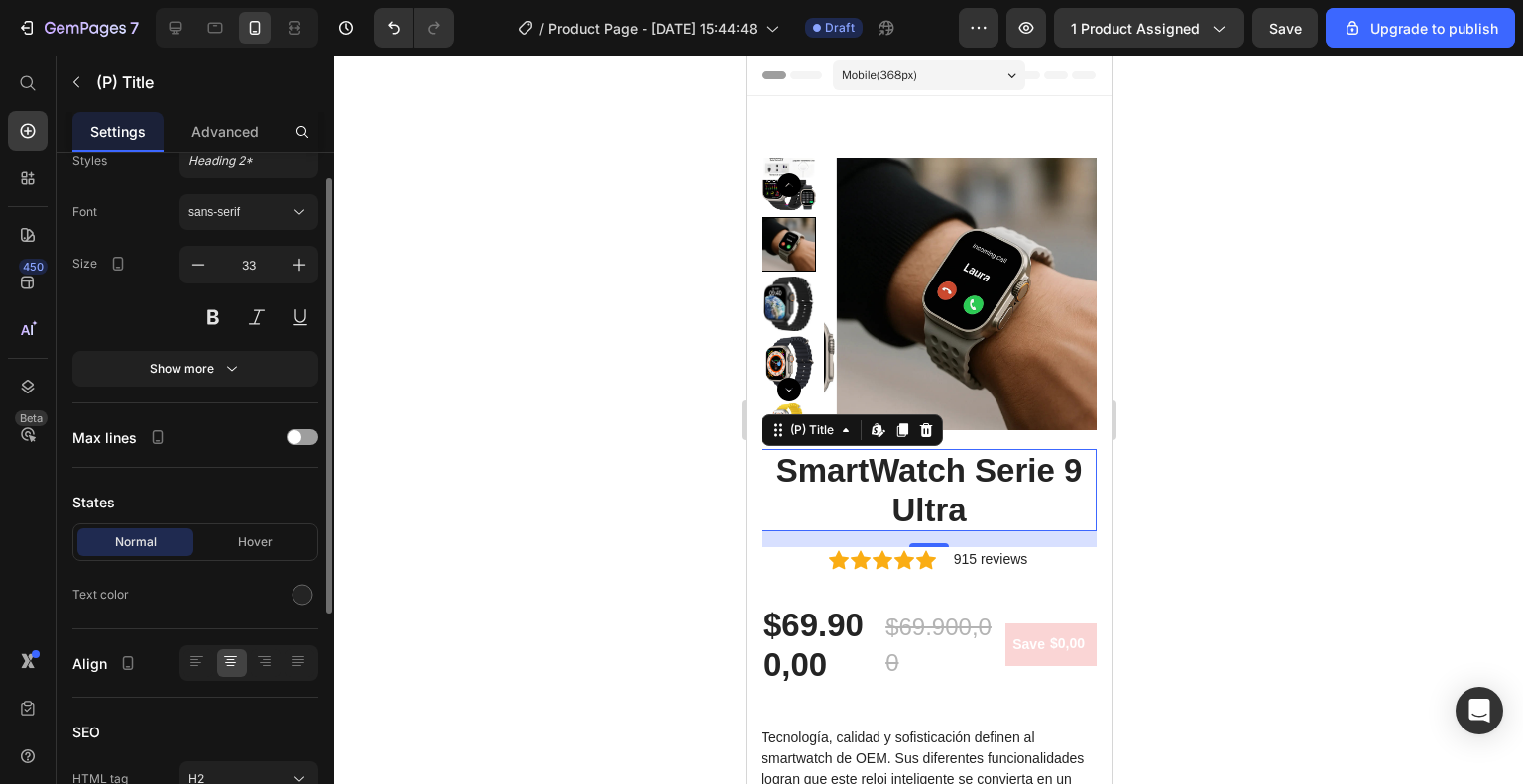 scroll, scrollTop: 198, scrollLeft: 0, axis: vertical 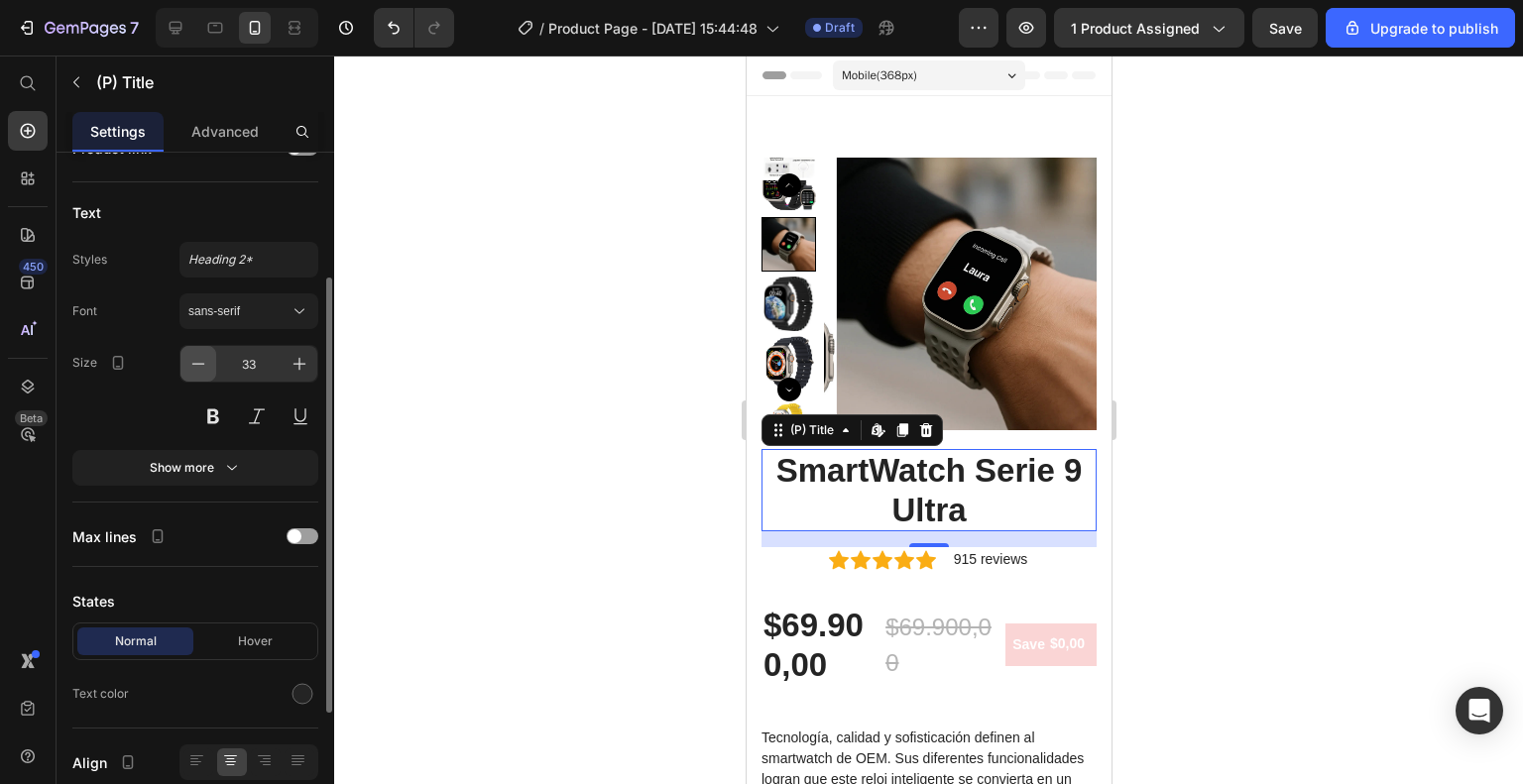 click at bounding box center [198, 364] 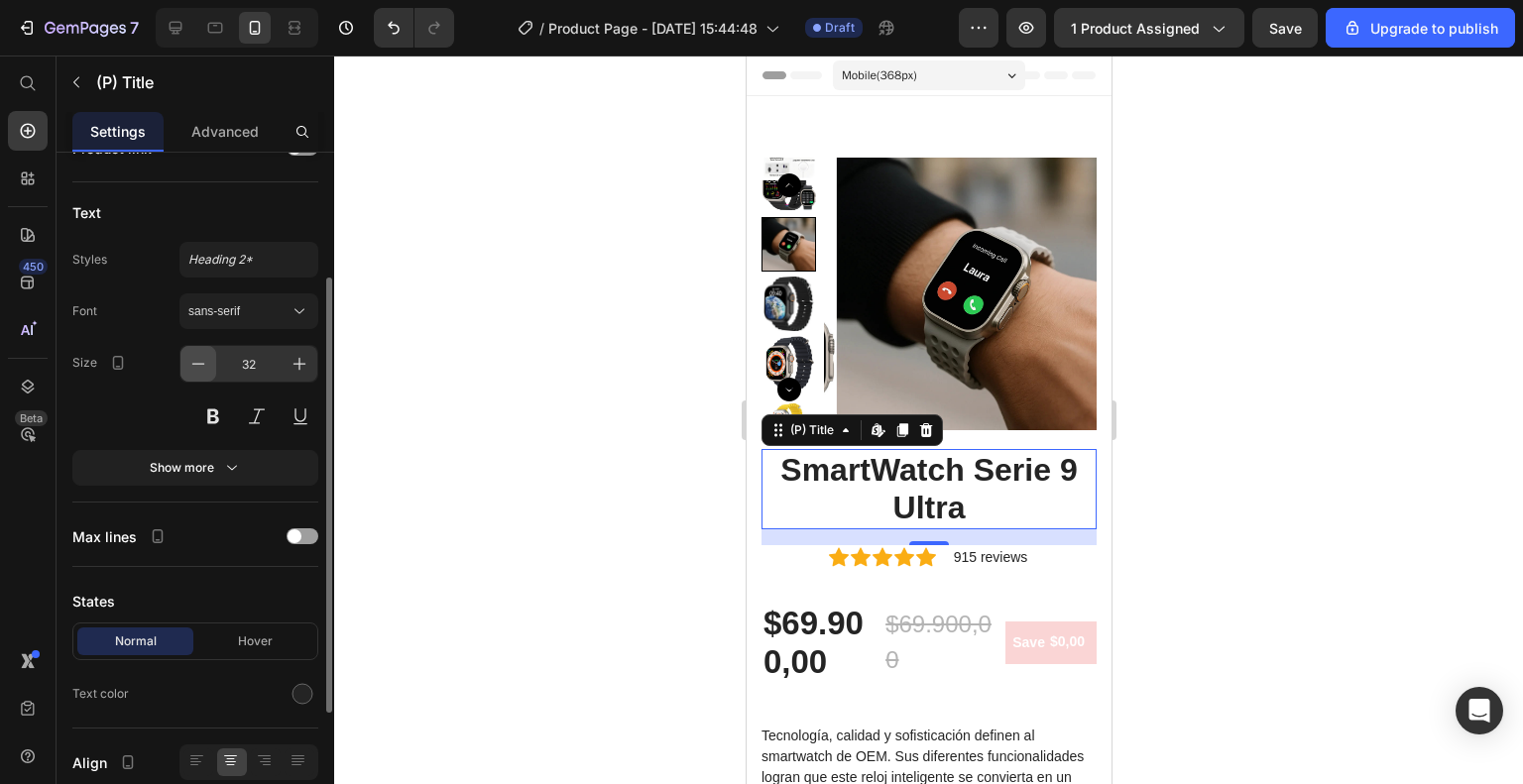 click at bounding box center (198, 364) 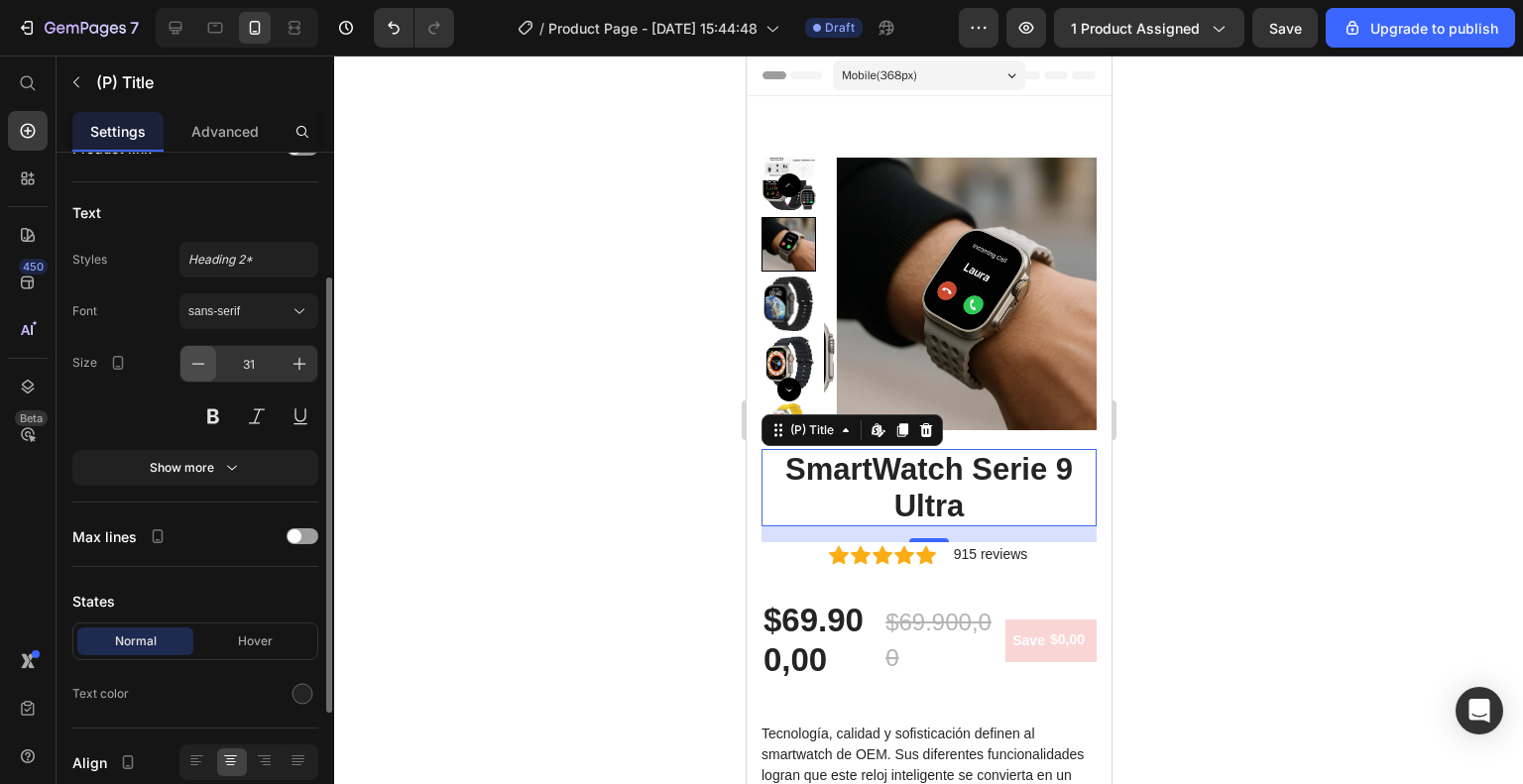 click at bounding box center (198, 364) 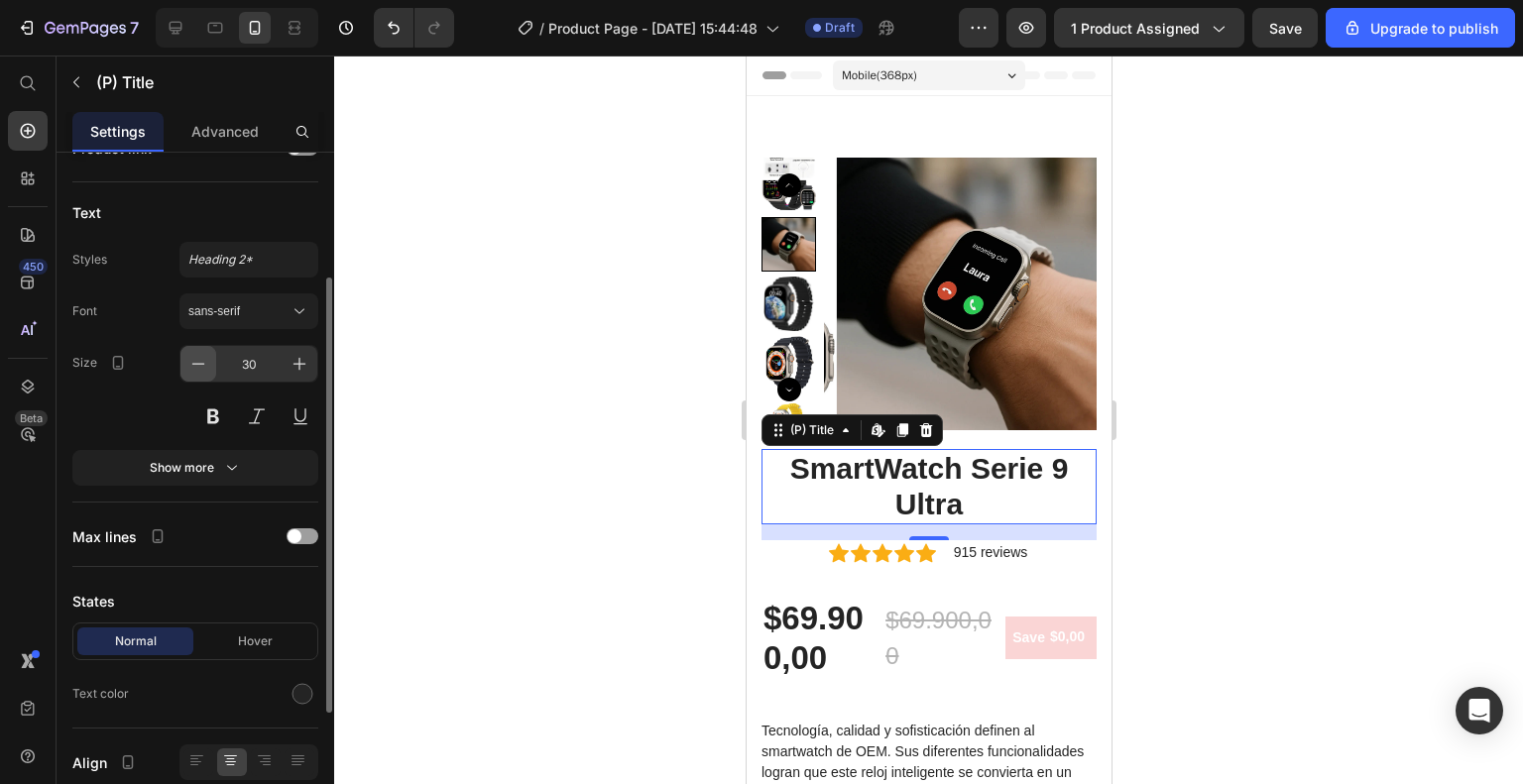 click at bounding box center (198, 364) 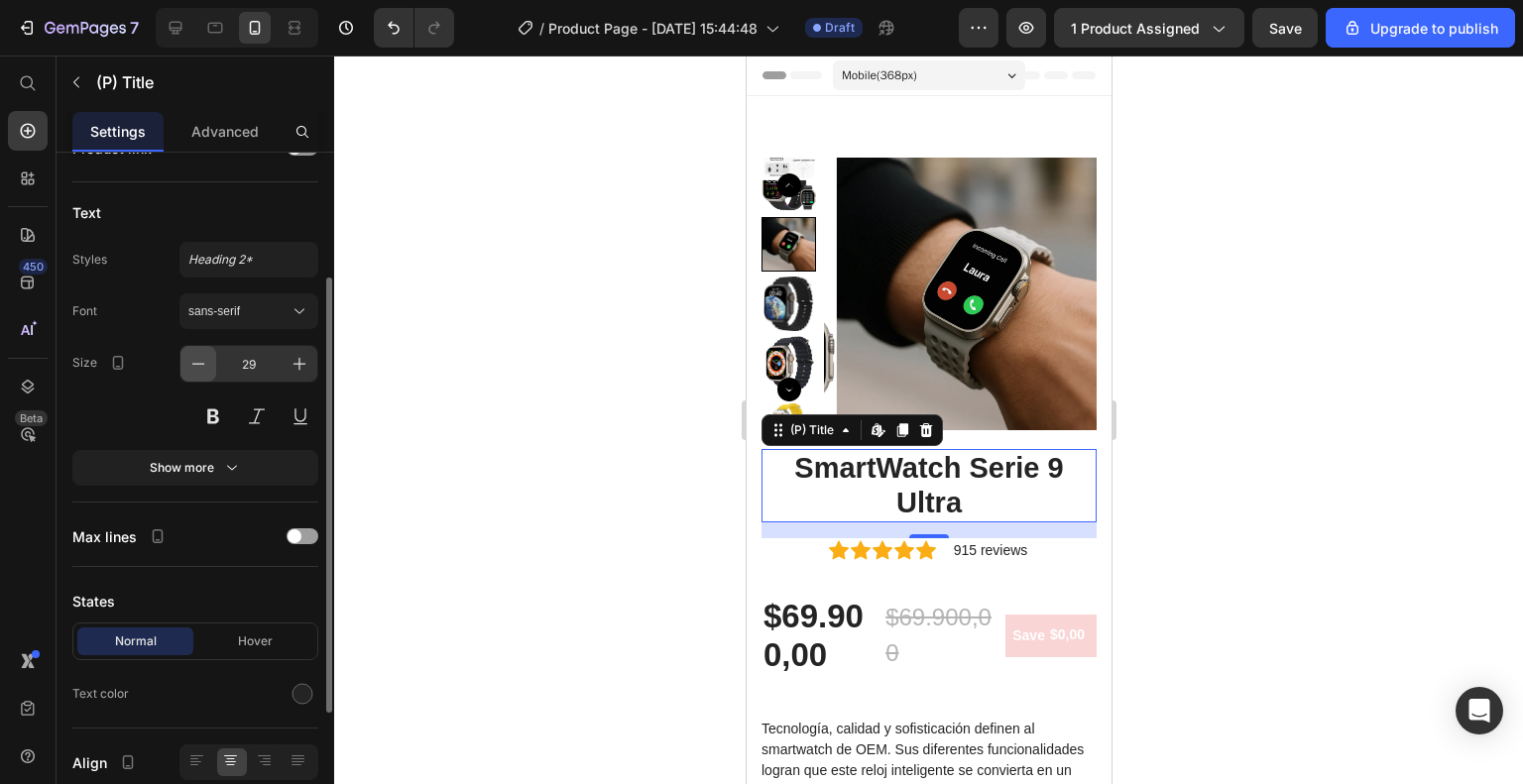 click at bounding box center (198, 364) 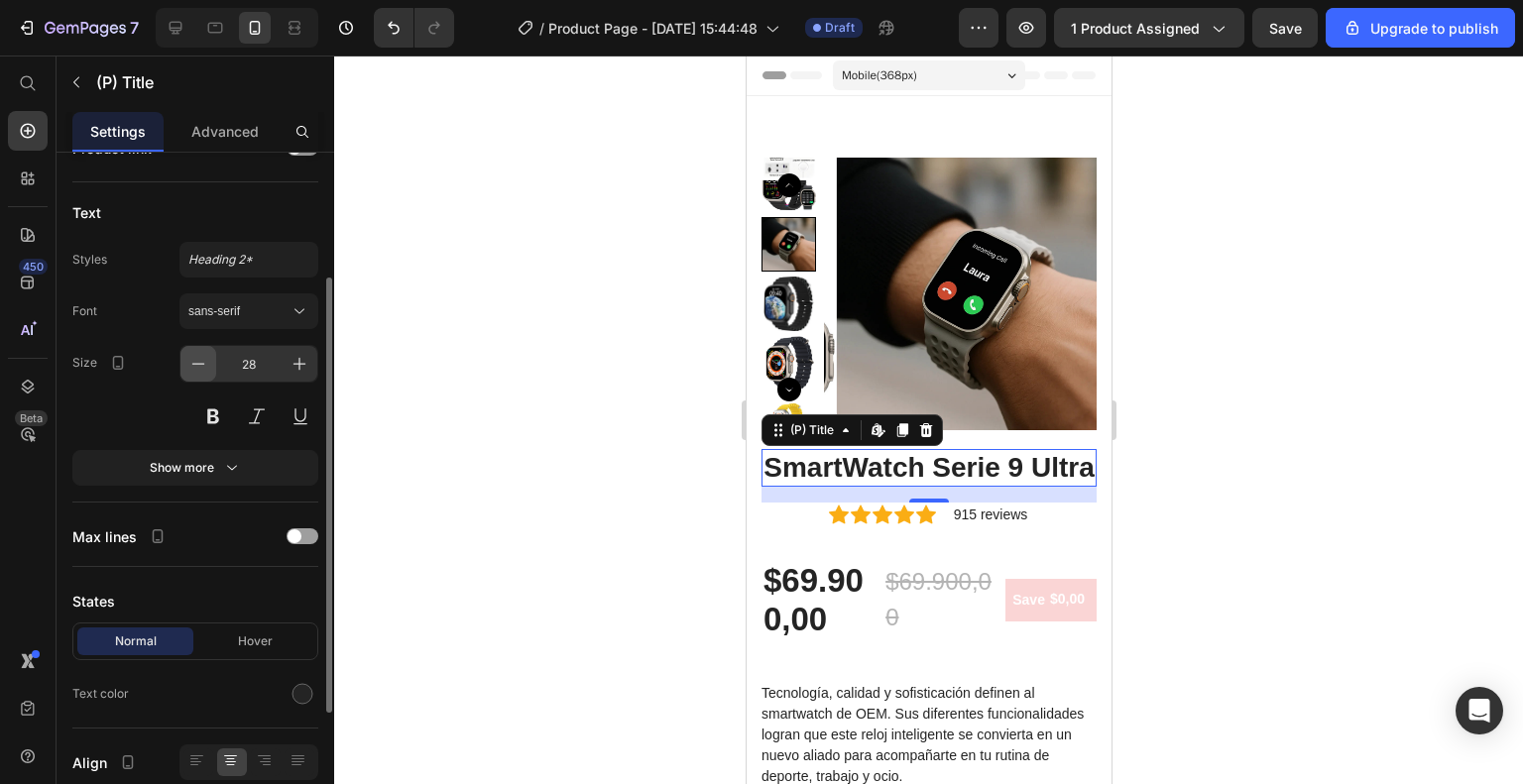 click at bounding box center [198, 364] 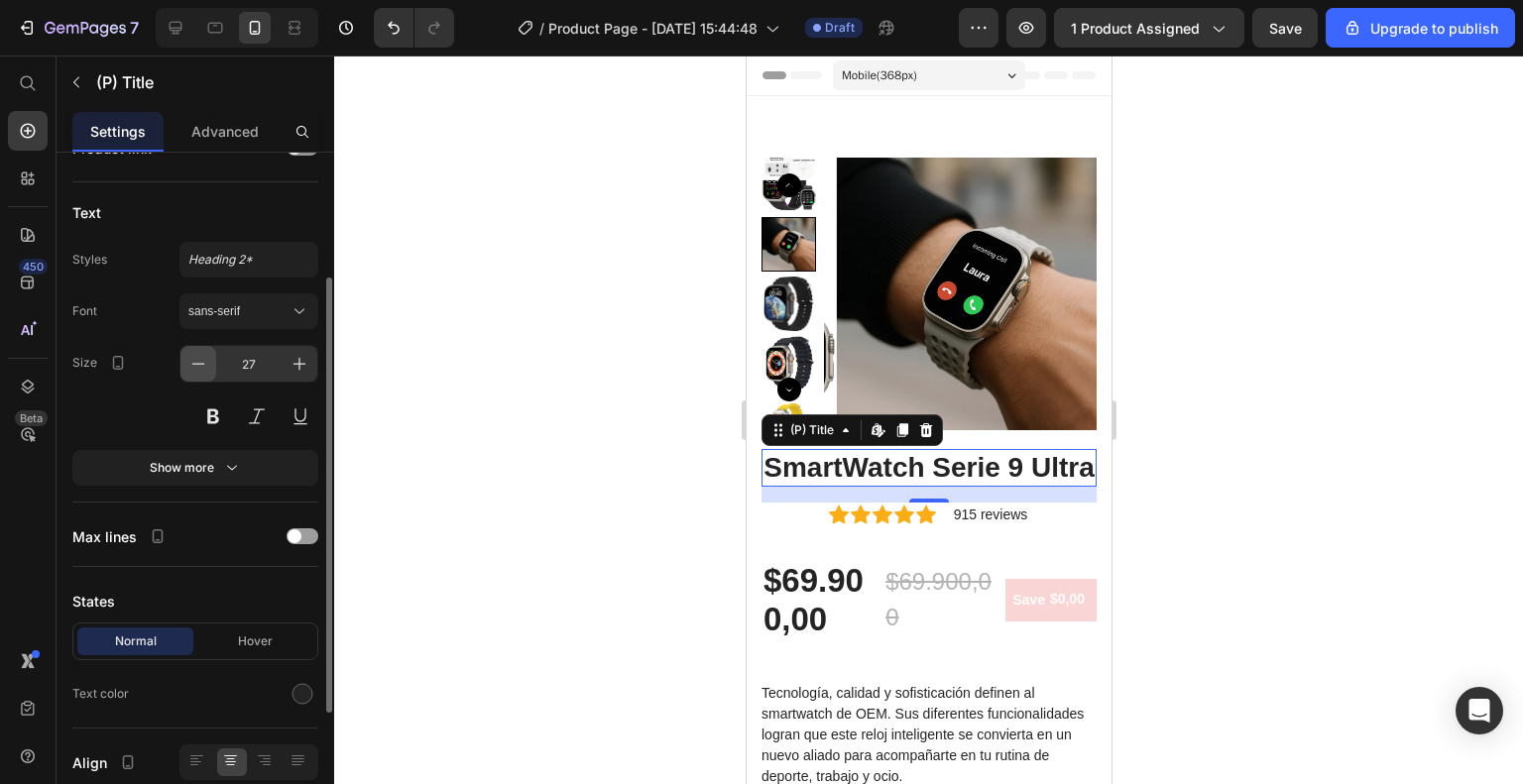 click at bounding box center [198, 364] 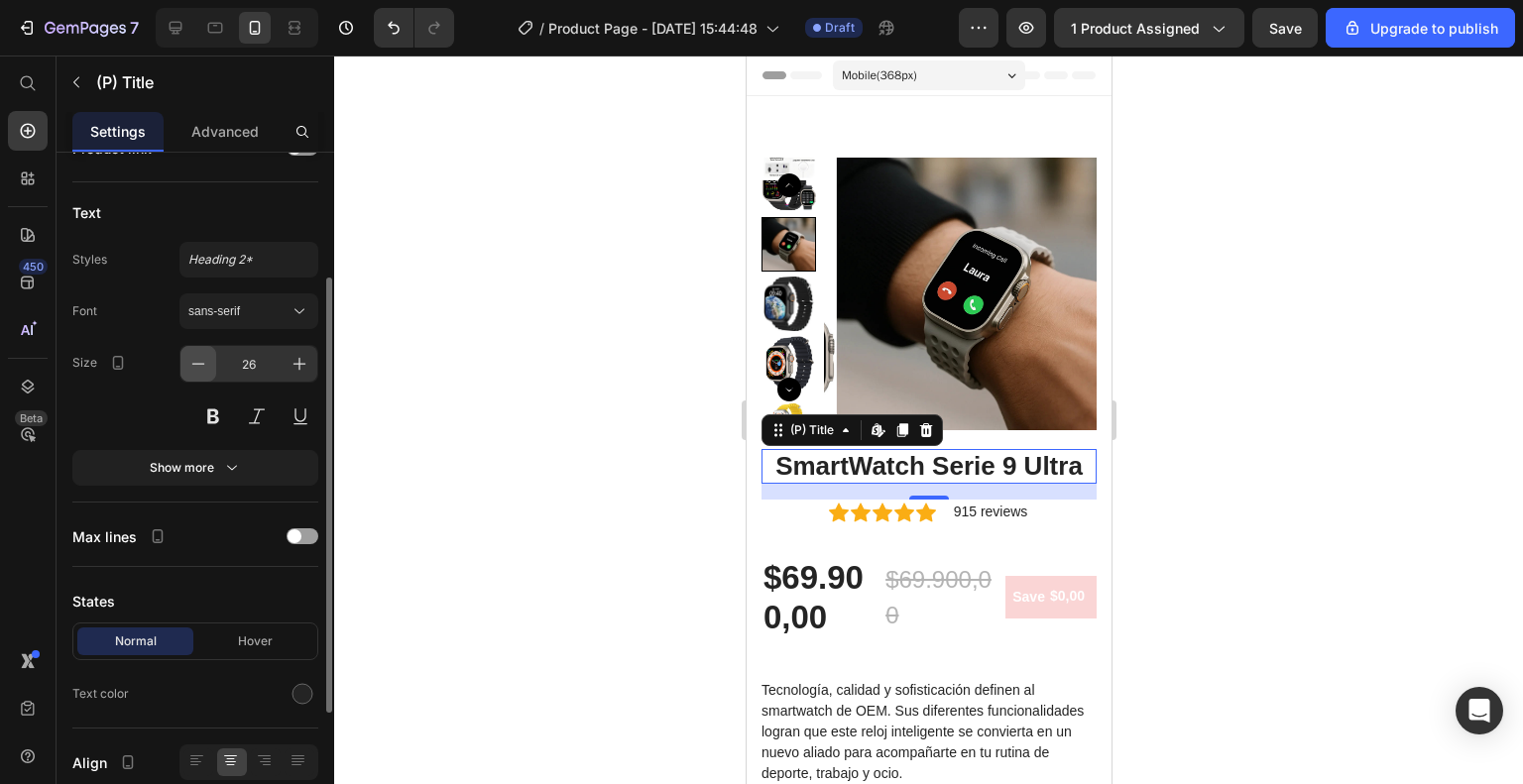 click at bounding box center (198, 364) 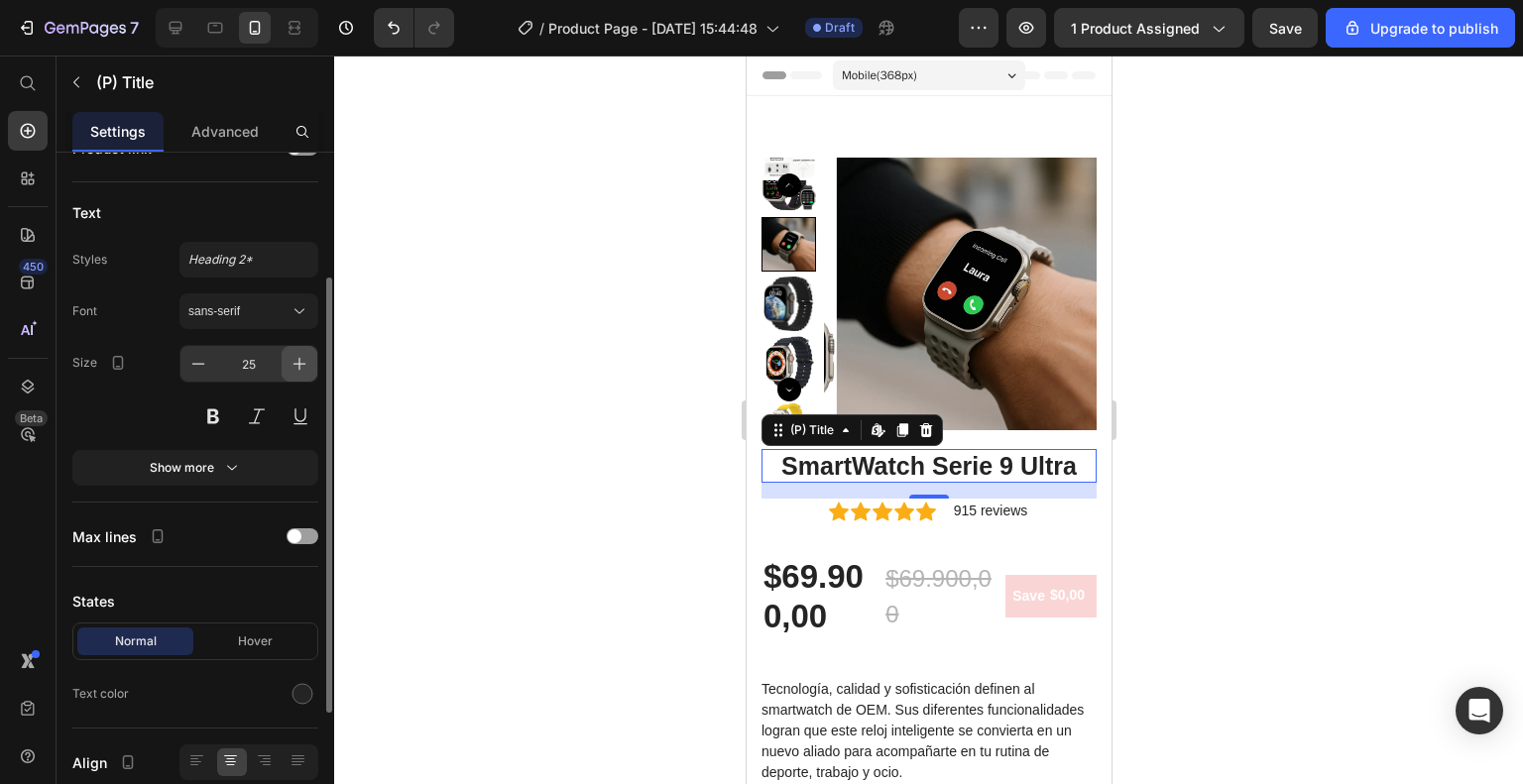 click 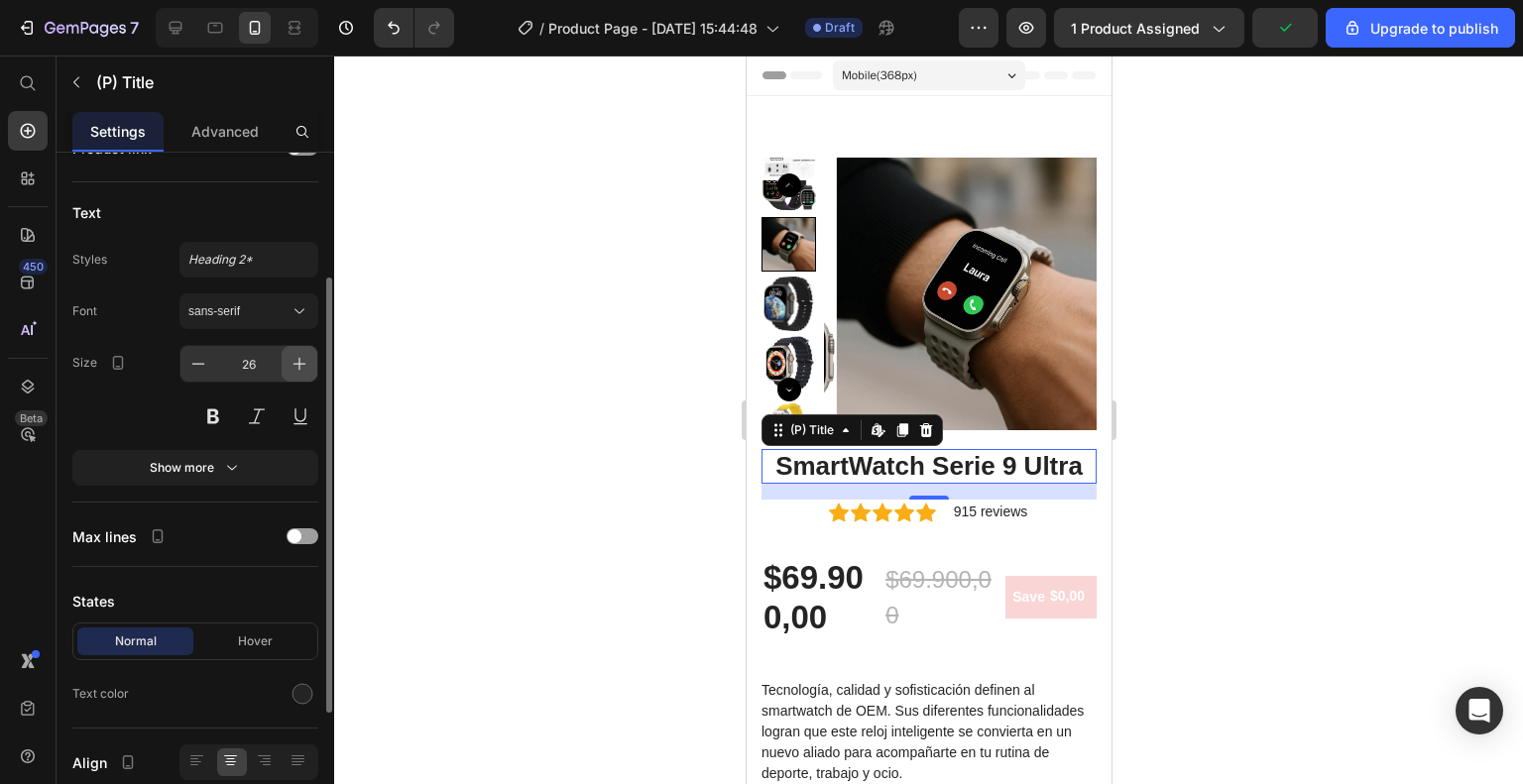 click 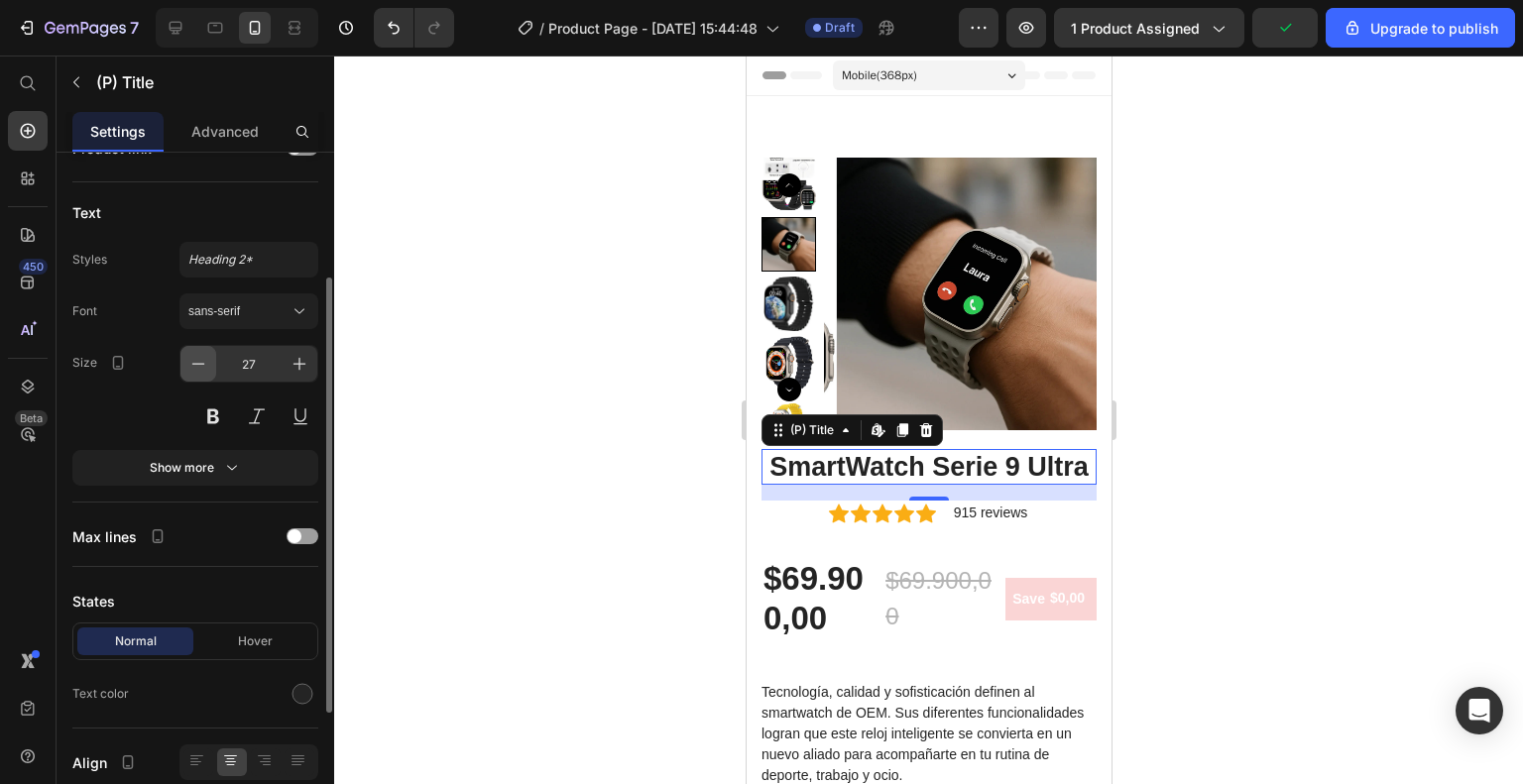 click at bounding box center (198, 364) 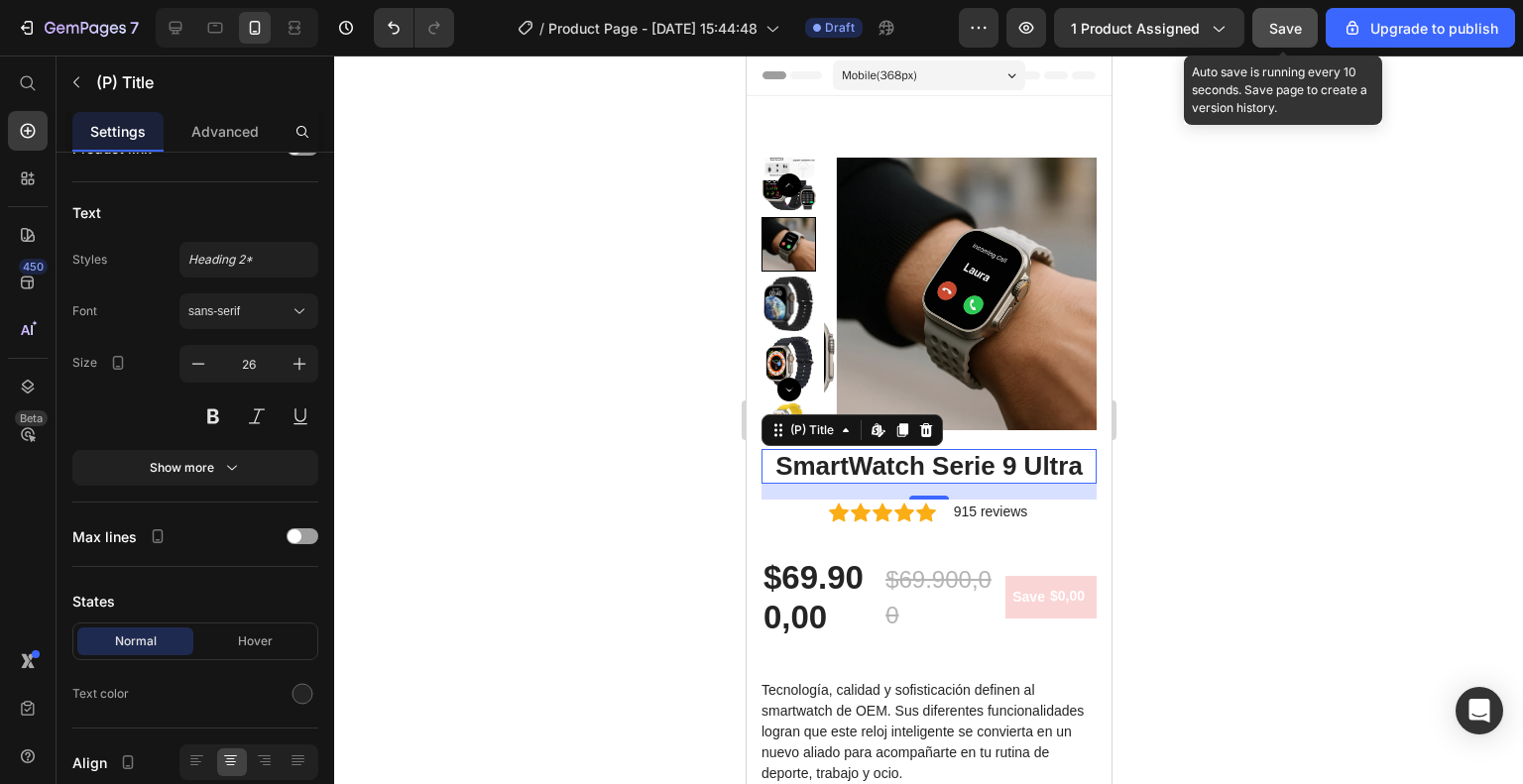 drag, startPoint x: 1285, startPoint y: 28, endPoint x: 311, endPoint y: 270, distance: 1003.6135 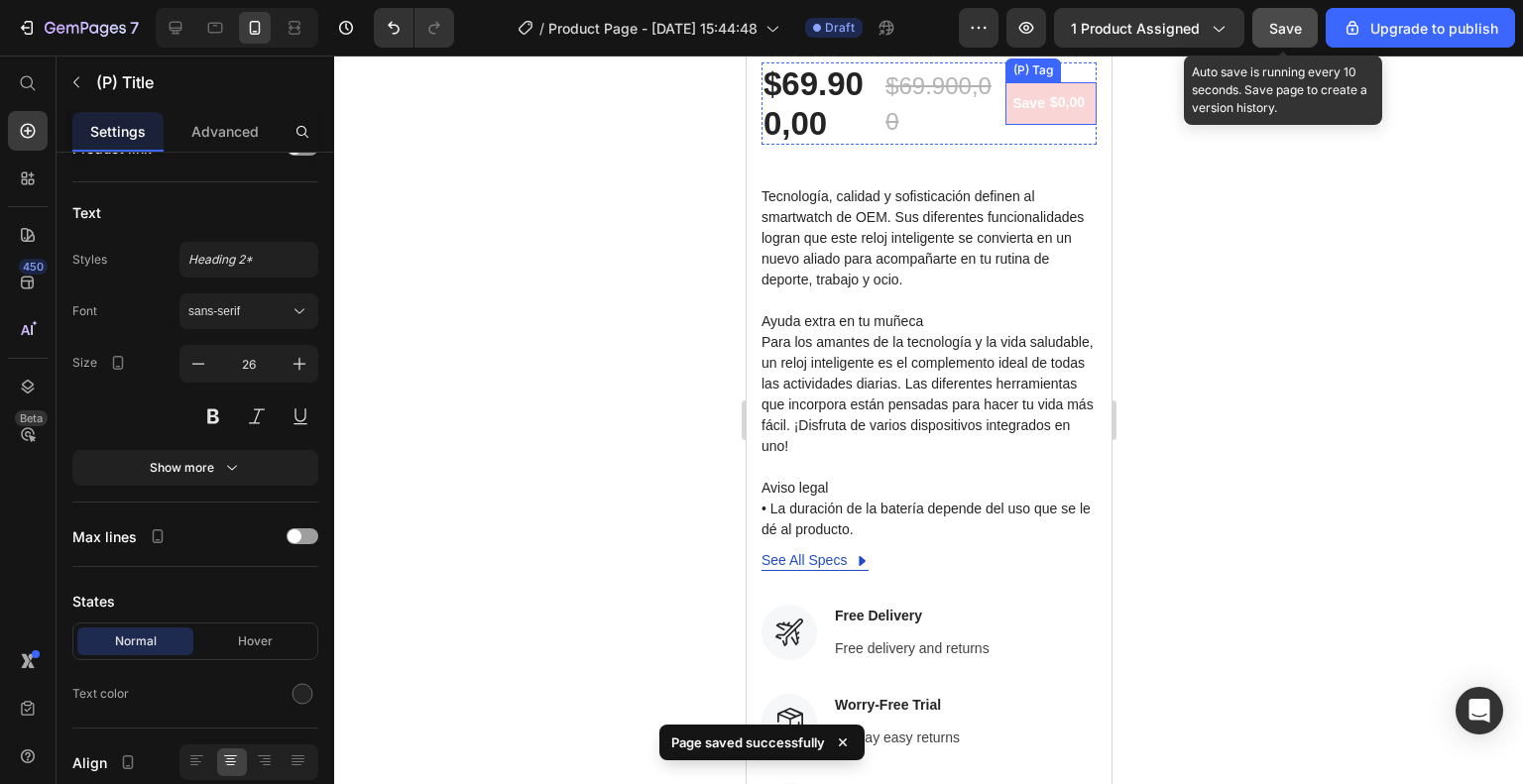 scroll, scrollTop: 496, scrollLeft: 0, axis: vertical 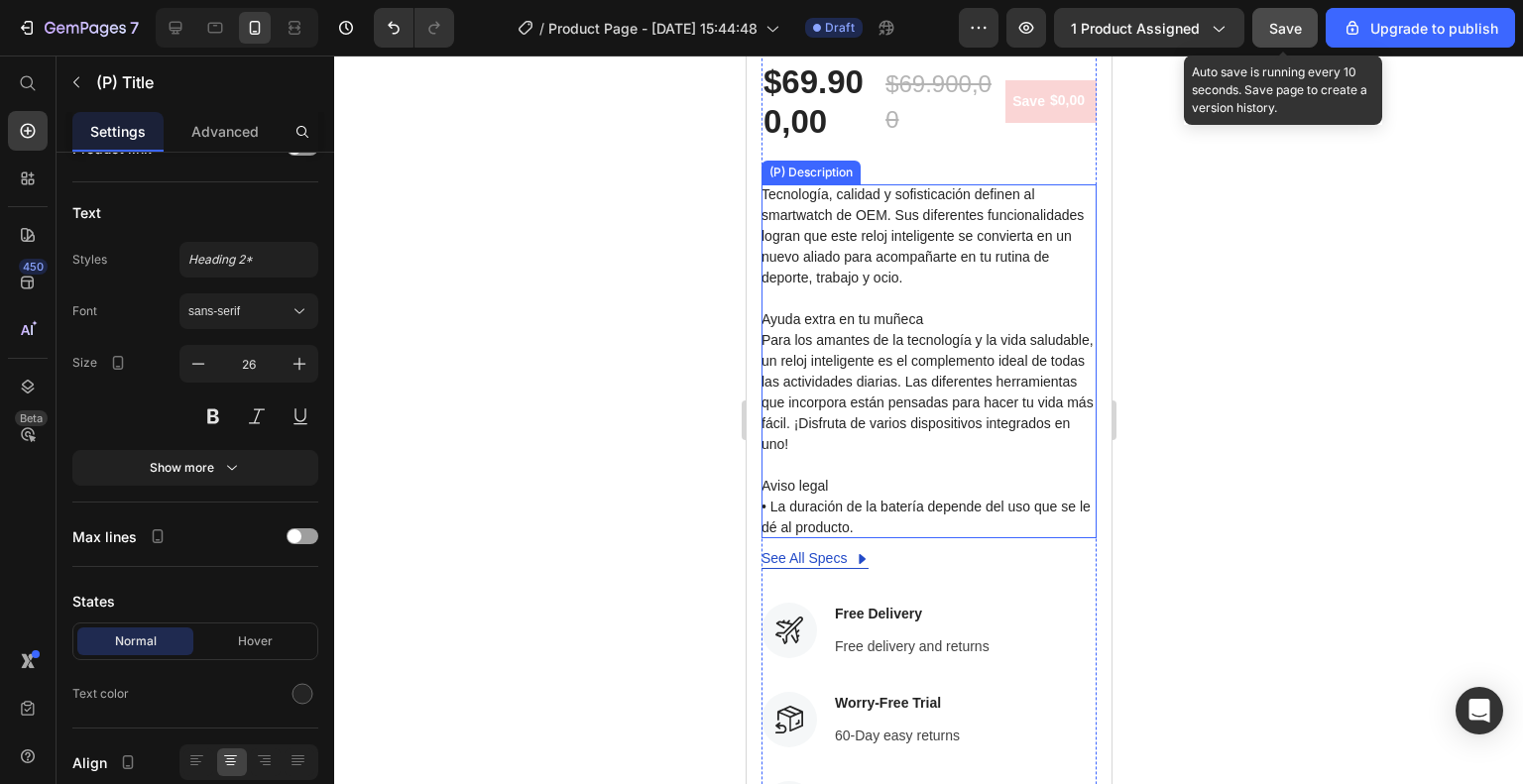 click on "Tecnología, calidad y sofisticación definen al smartwatch de OEM. Sus diferentes funcionalidades logran que este reloj inteligente se convierta en un nuevo aliado para acompañarte en tu rutina de deporte, trabajo y ocio." at bounding box center (921, 236) 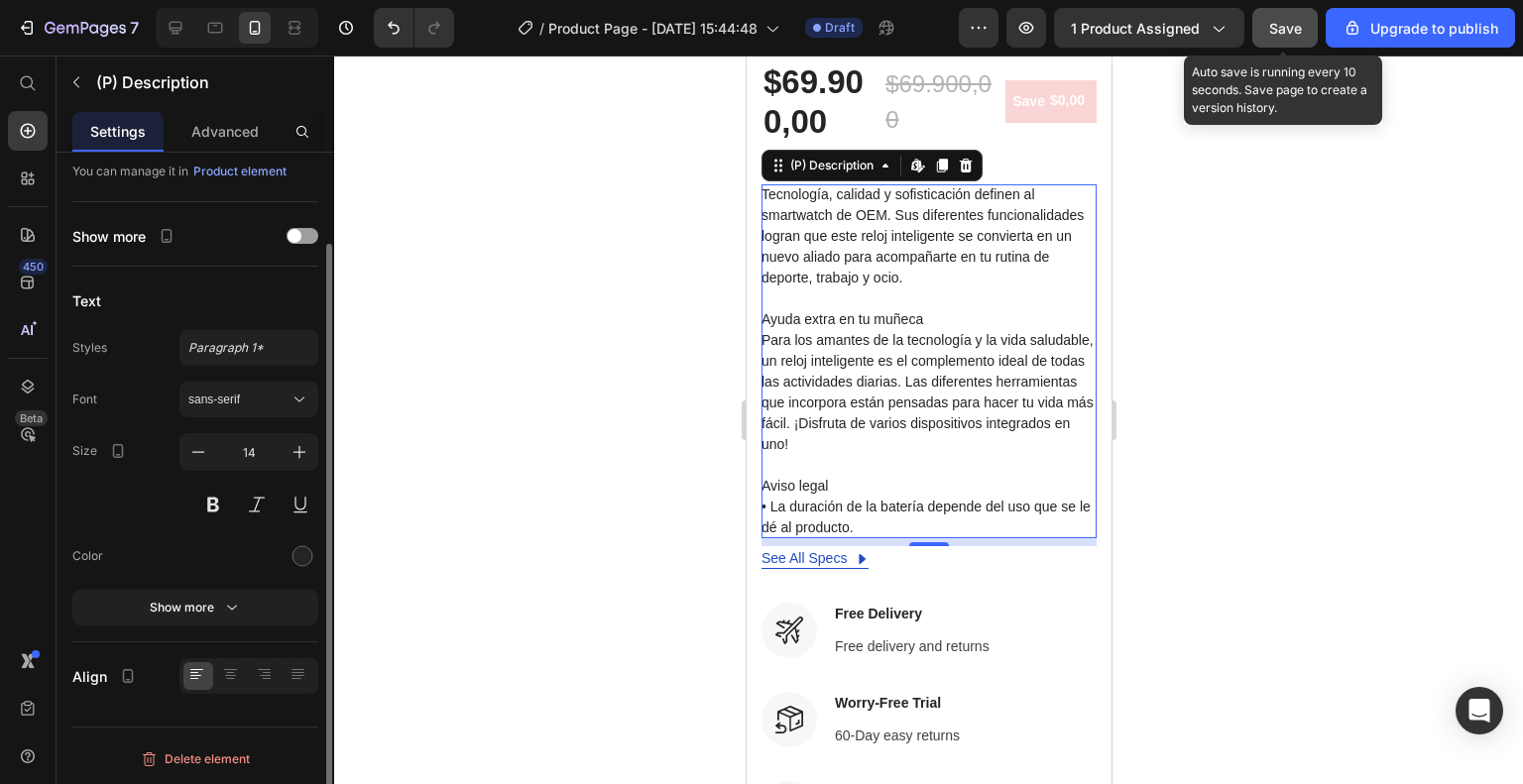 scroll, scrollTop: 0, scrollLeft: 0, axis: both 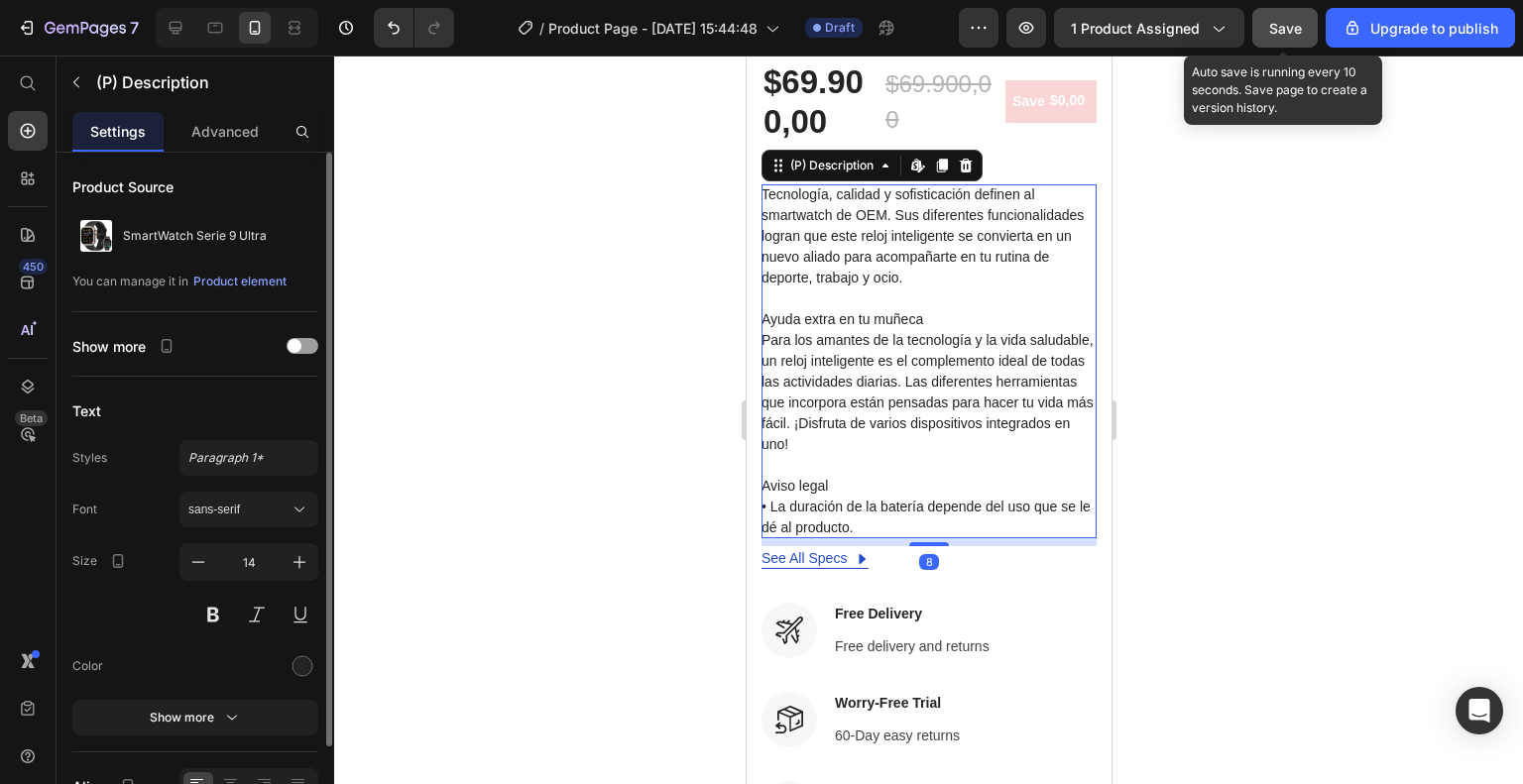 click on "Tecnología, calidad y sofisticación definen al smartwatch de OEM. Sus diferentes funcionalidades logran que este reloj inteligente se convierta en un nuevo aliado para acompañarte en tu rutina de deporte, trabajo y ocio." at bounding box center (921, 236) 